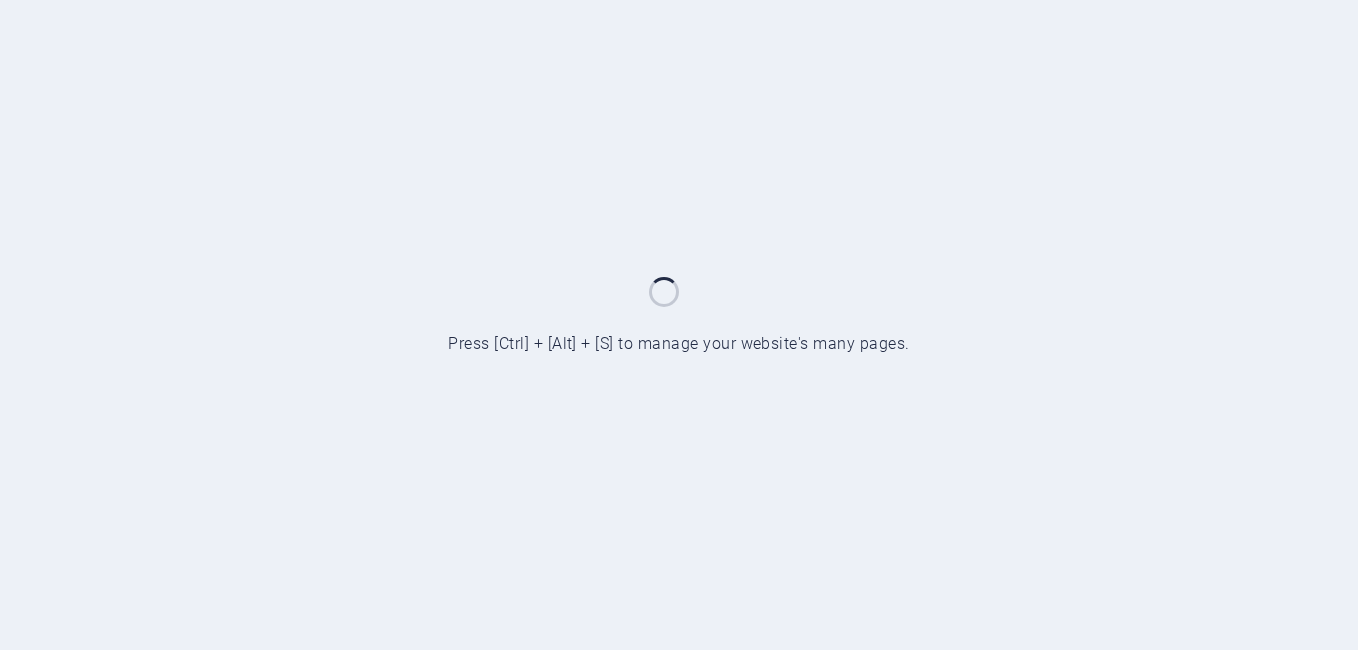 scroll, scrollTop: 0, scrollLeft: 0, axis: both 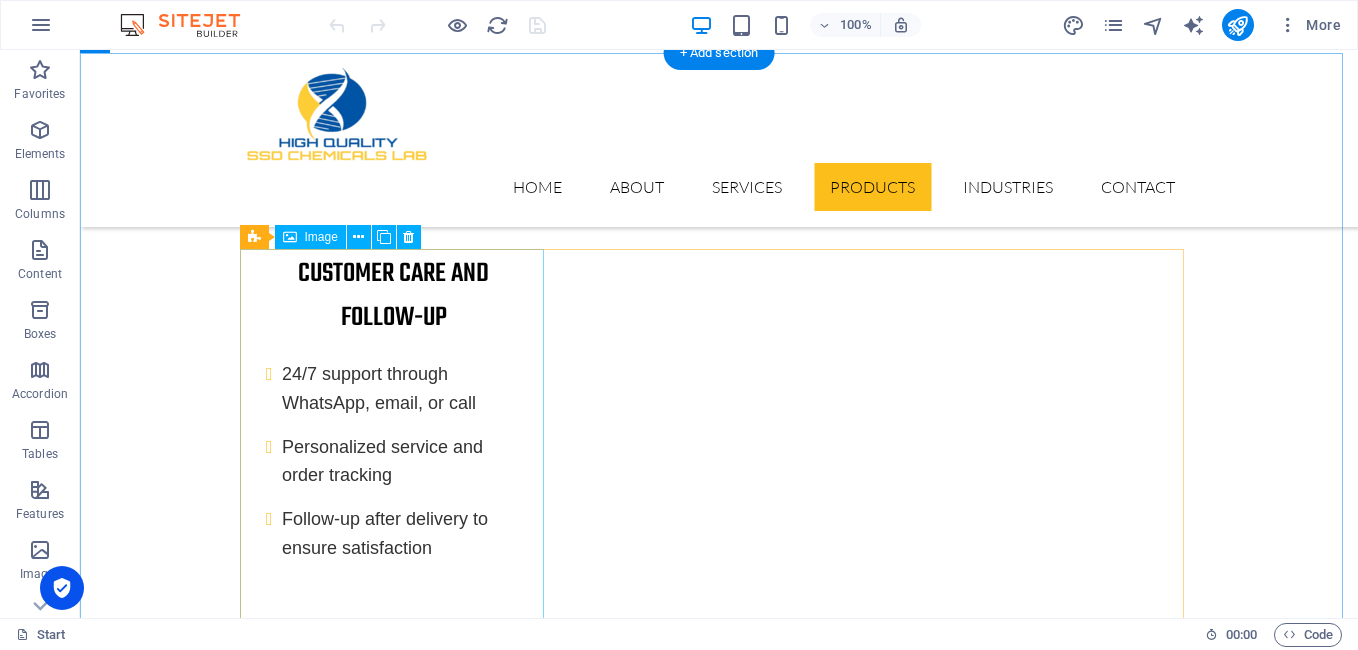 click on "PROJECT 1" at bounding box center (399, 5883) 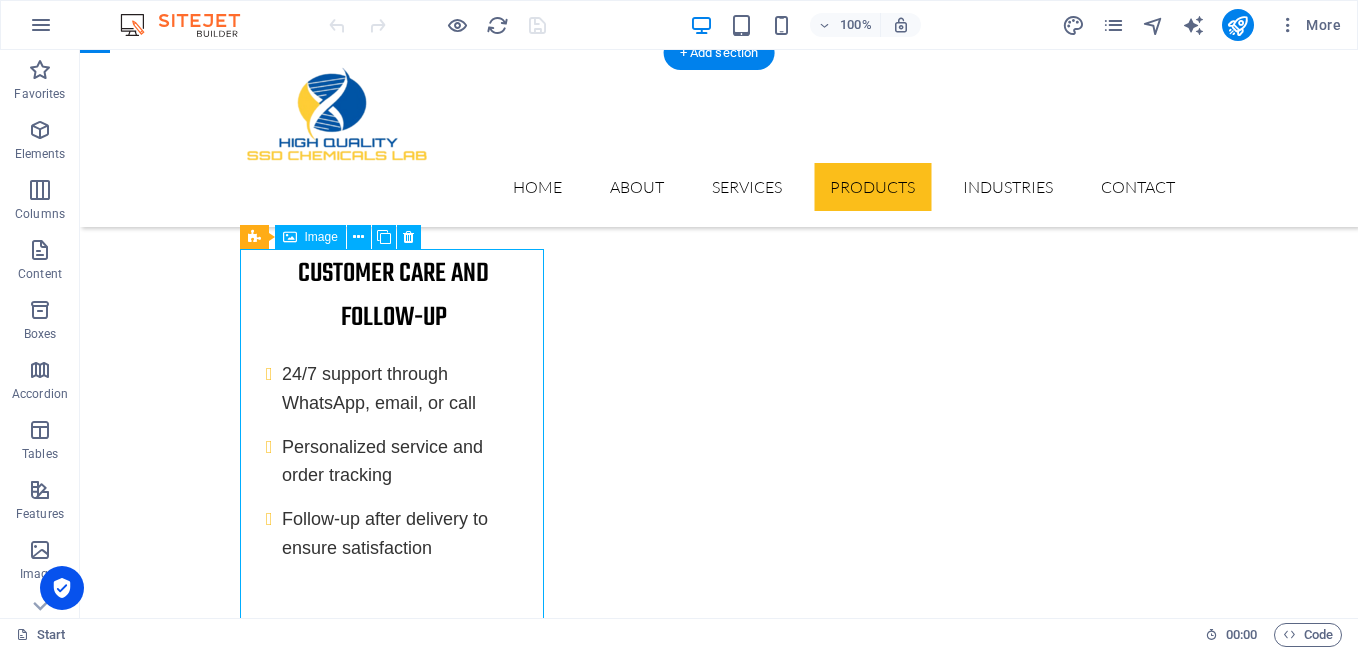 click on "PROJECT 1" at bounding box center (399, 5883) 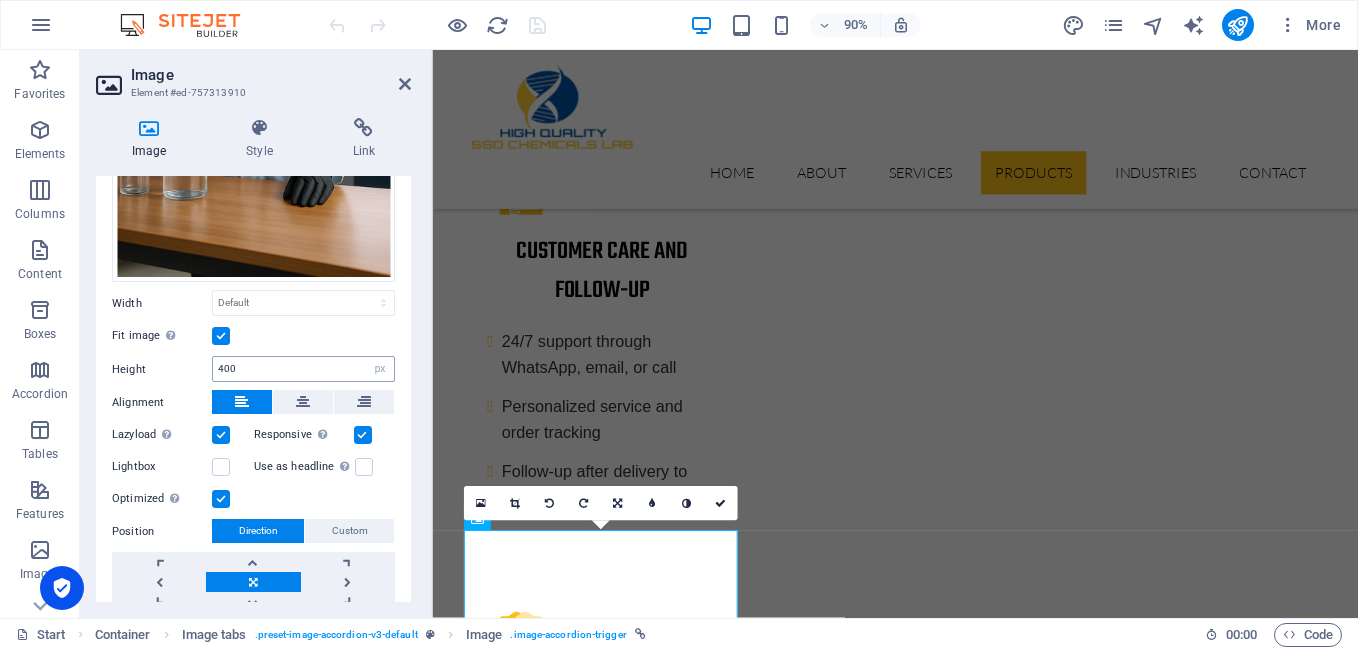 scroll, scrollTop: 437, scrollLeft: 0, axis: vertical 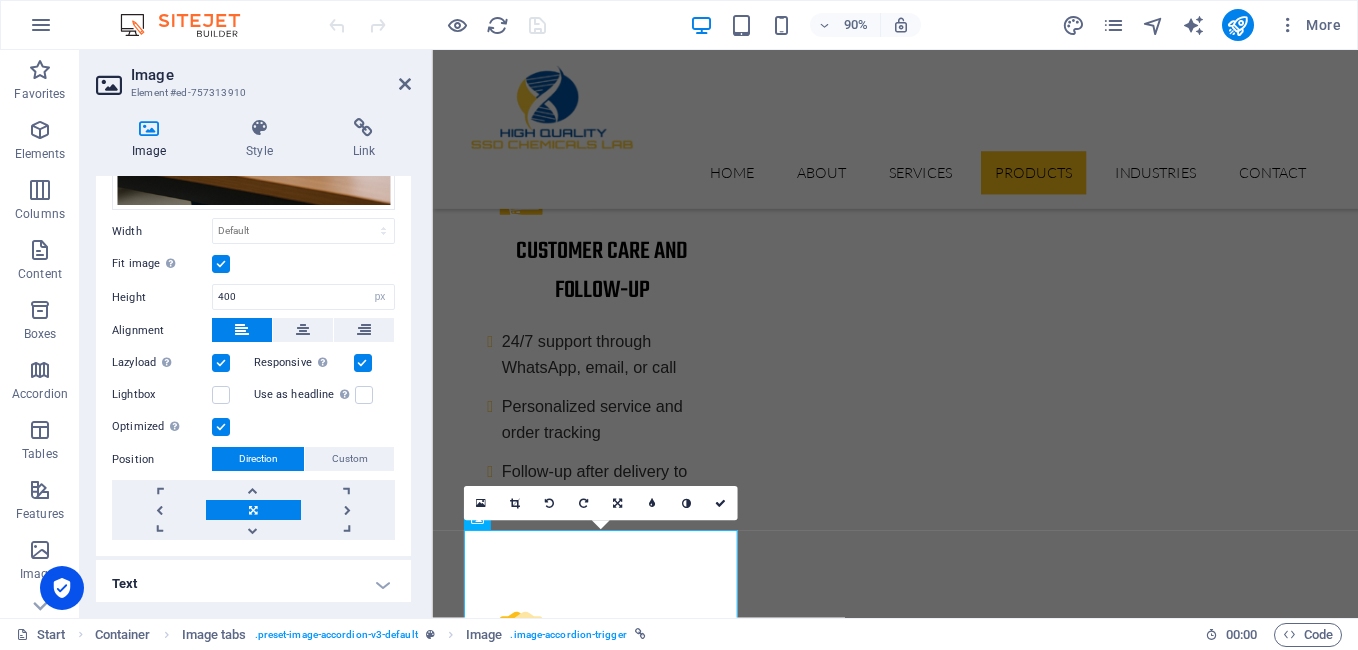 drag, startPoint x: 376, startPoint y: 576, endPoint x: 359, endPoint y: 598, distance: 27.802877 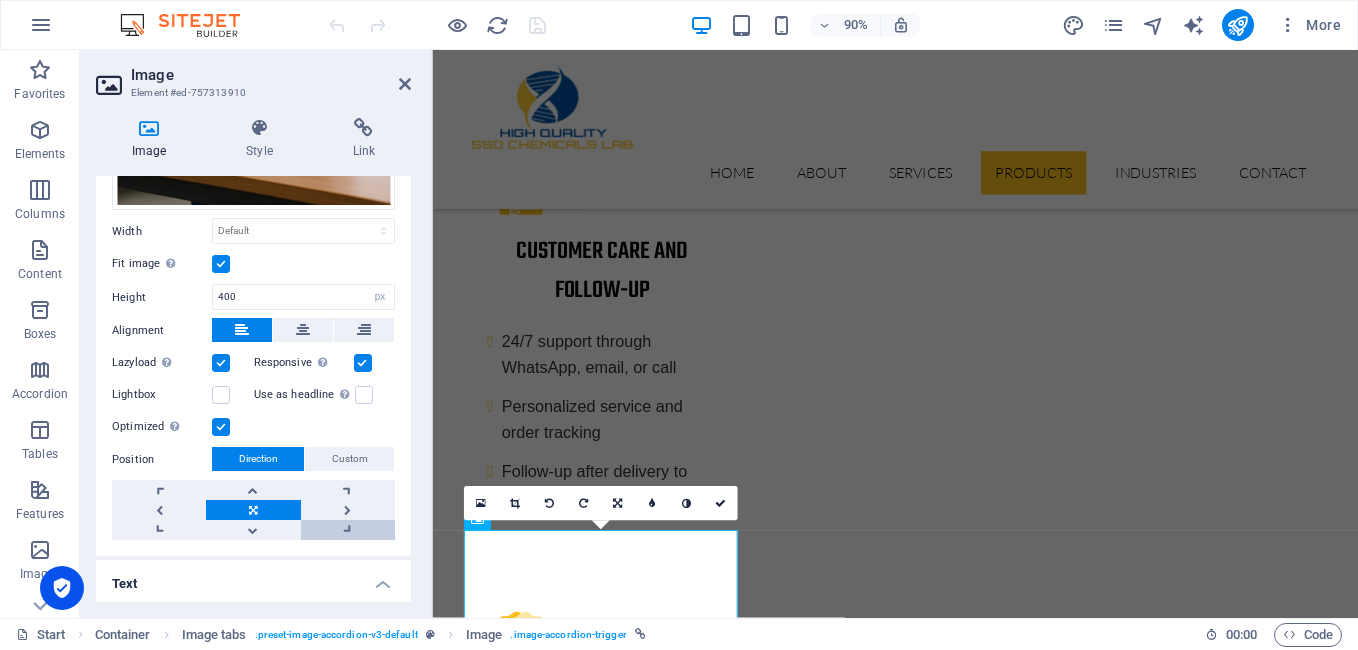 scroll, scrollTop: 625, scrollLeft: 0, axis: vertical 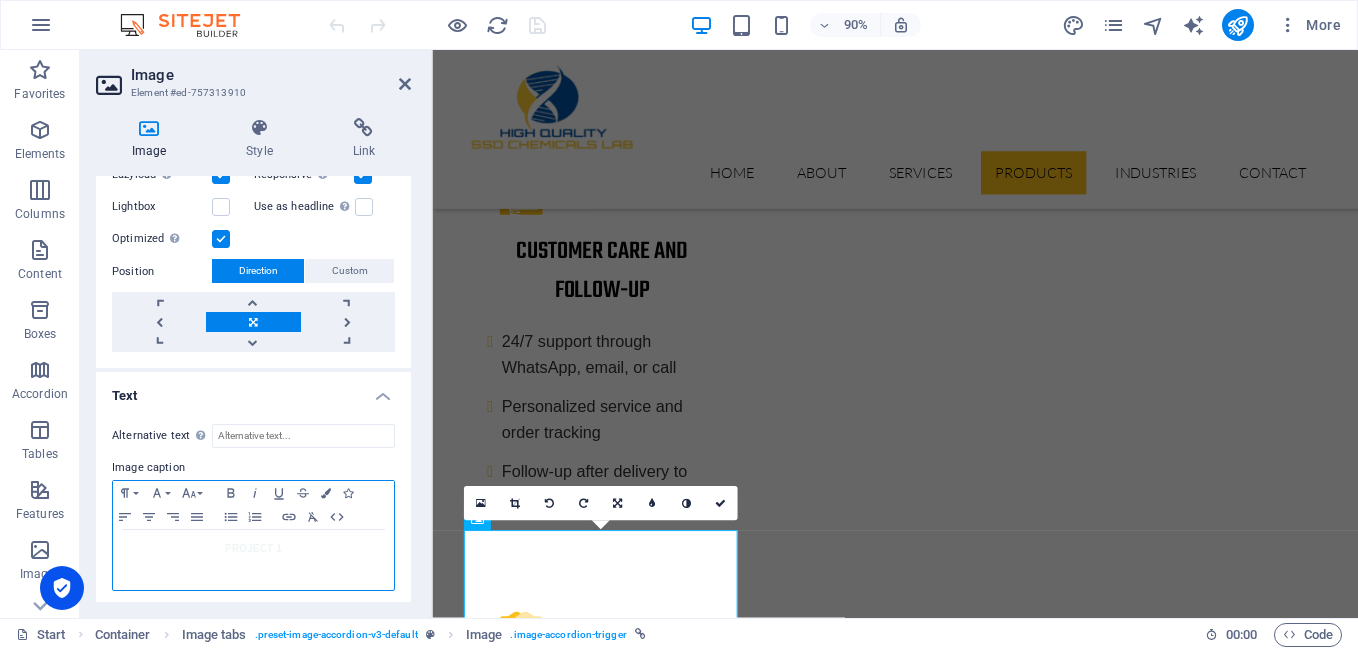 click on "PROJECT 1" at bounding box center (253, 549) 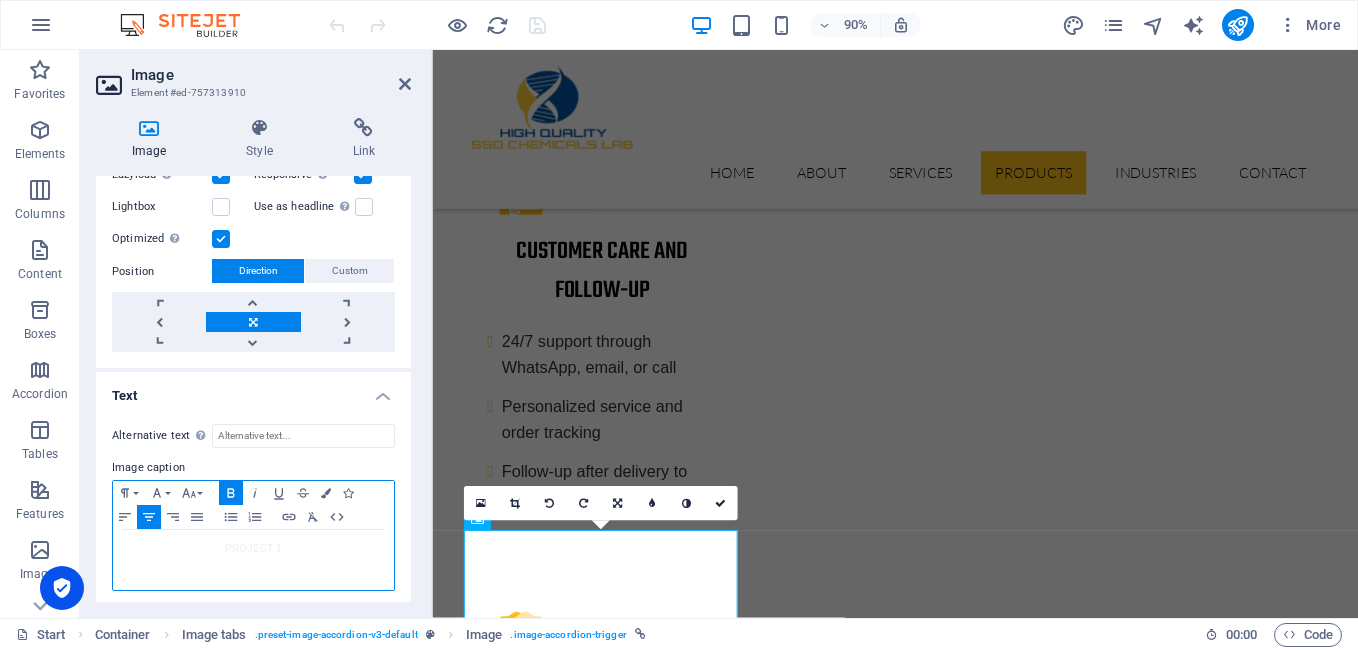 click on "PROJECT 1" at bounding box center [253, 549] 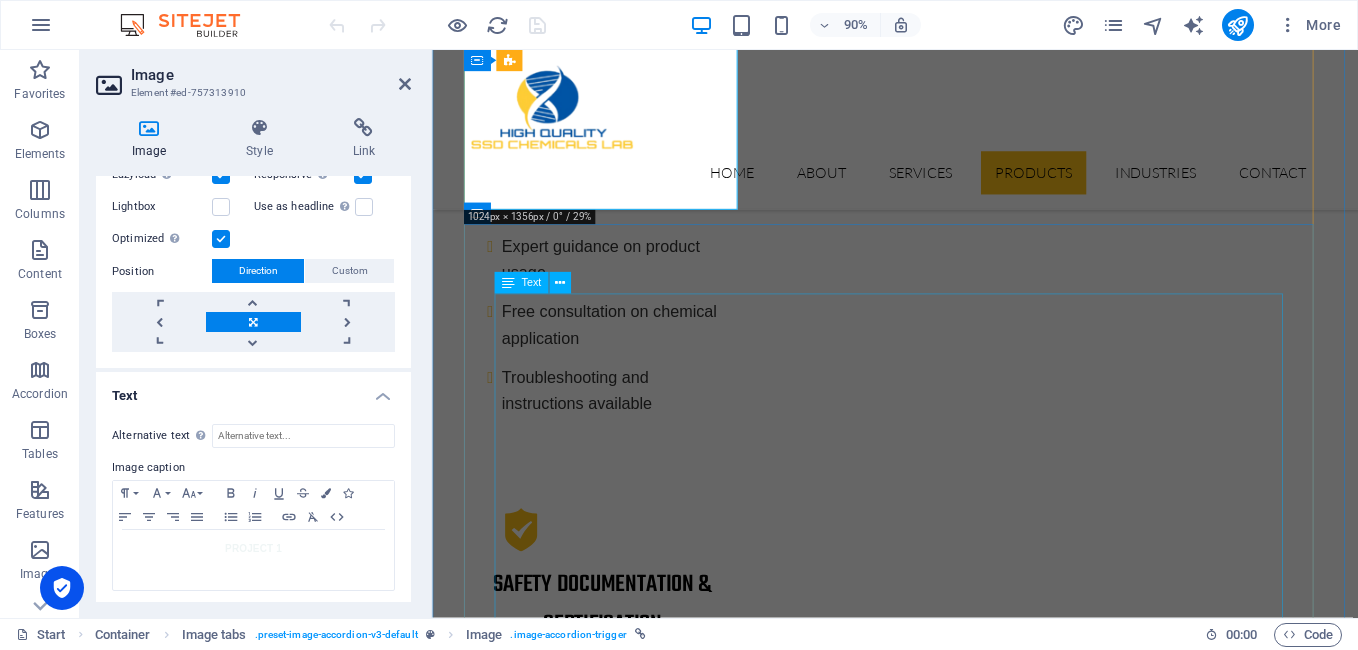 scroll, scrollTop: 5200, scrollLeft: 0, axis: vertical 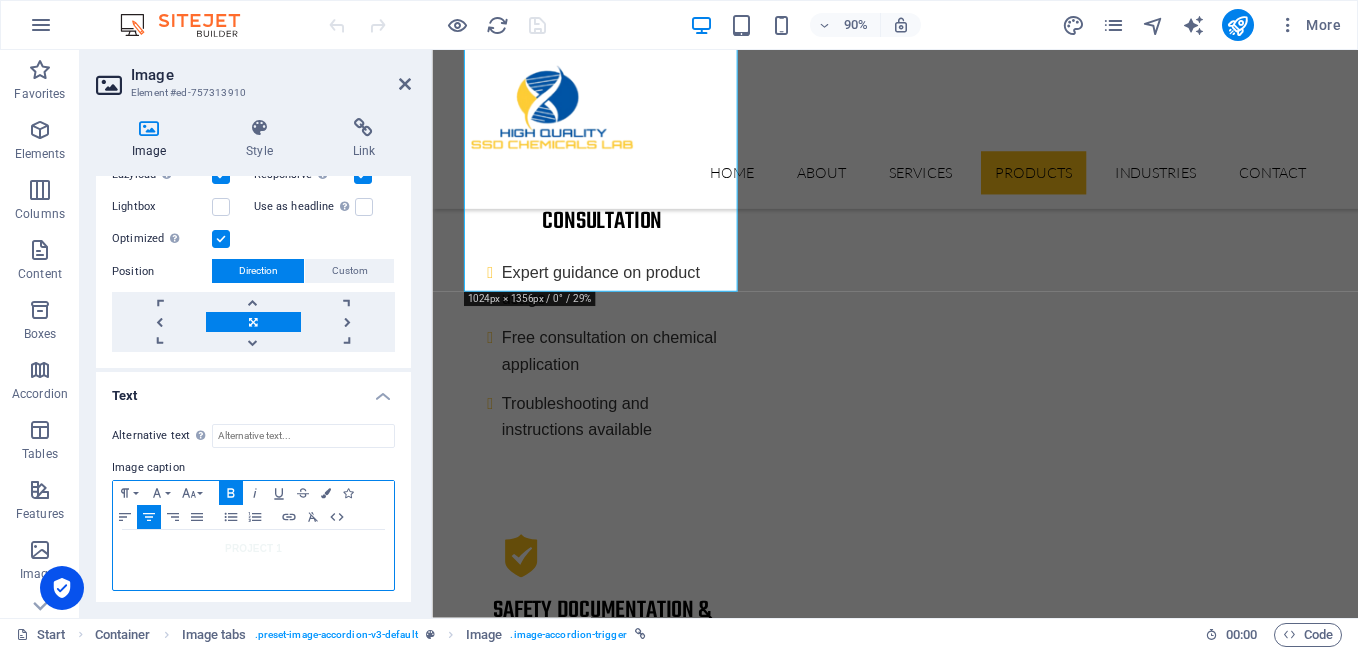 click on "PROJECT 1" at bounding box center [253, 548] 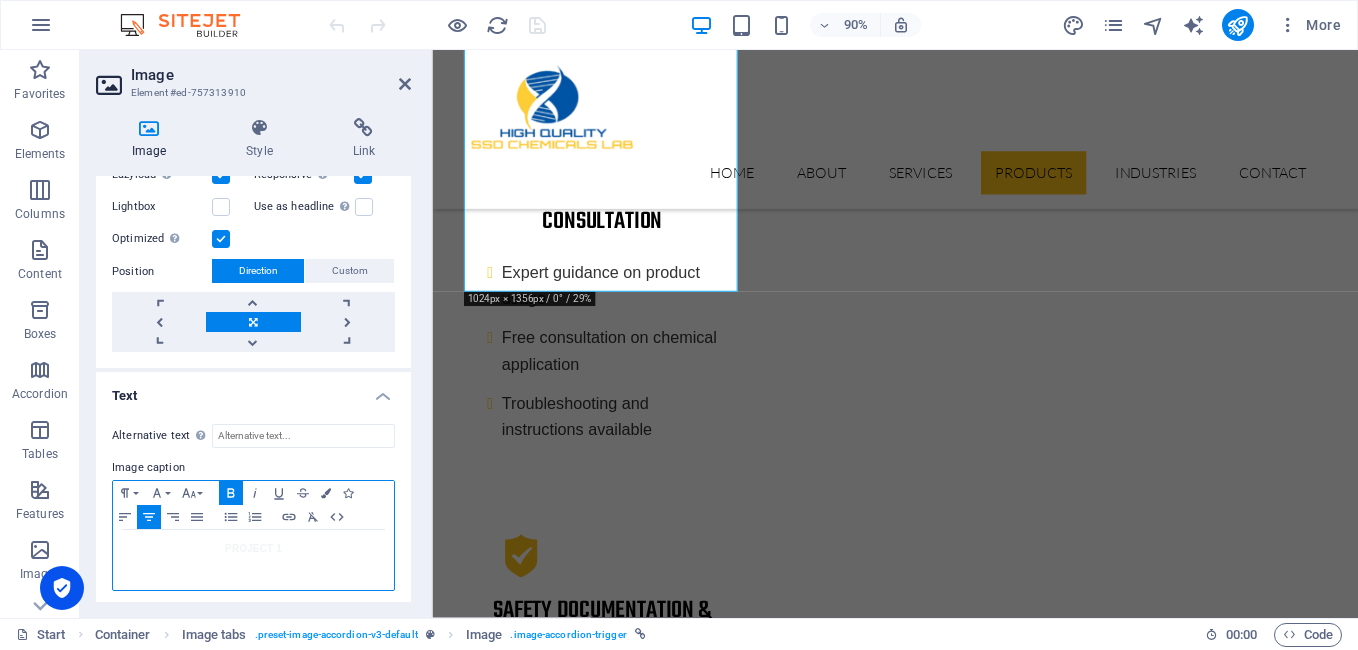click on "PROJECT 1" at bounding box center [253, 549] 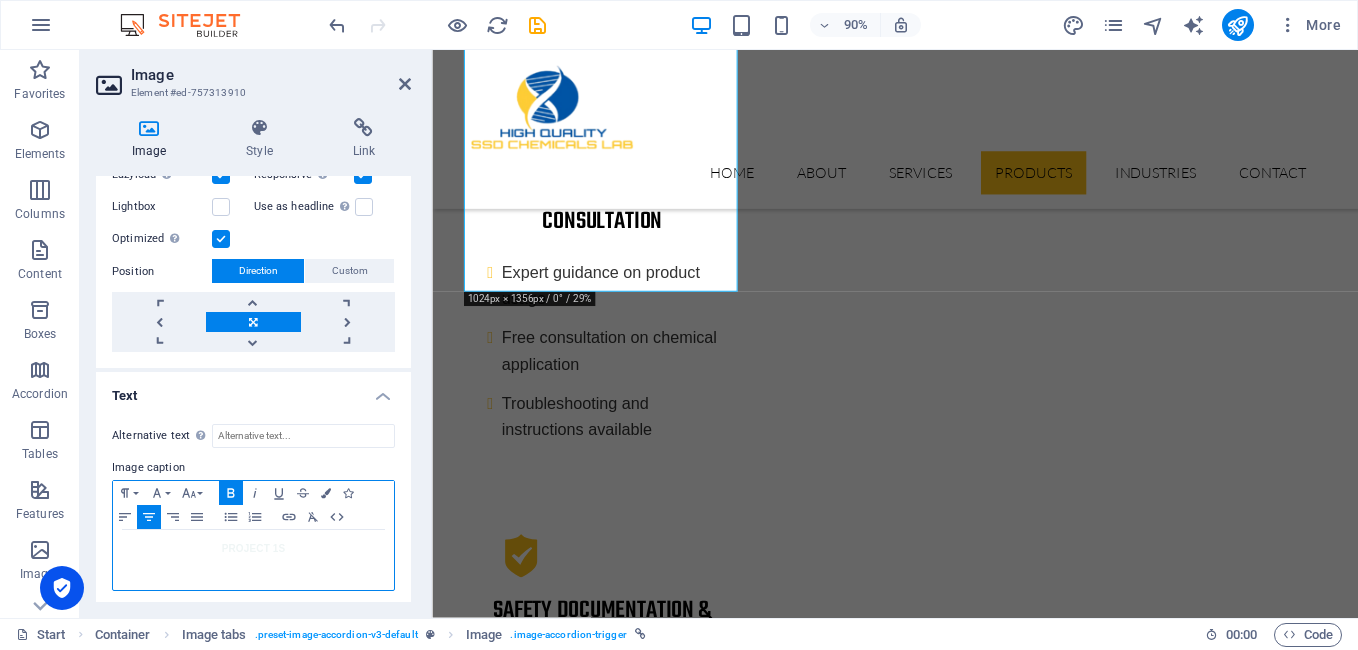 click on "PROJECT 1S" at bounding box center (254, 548) 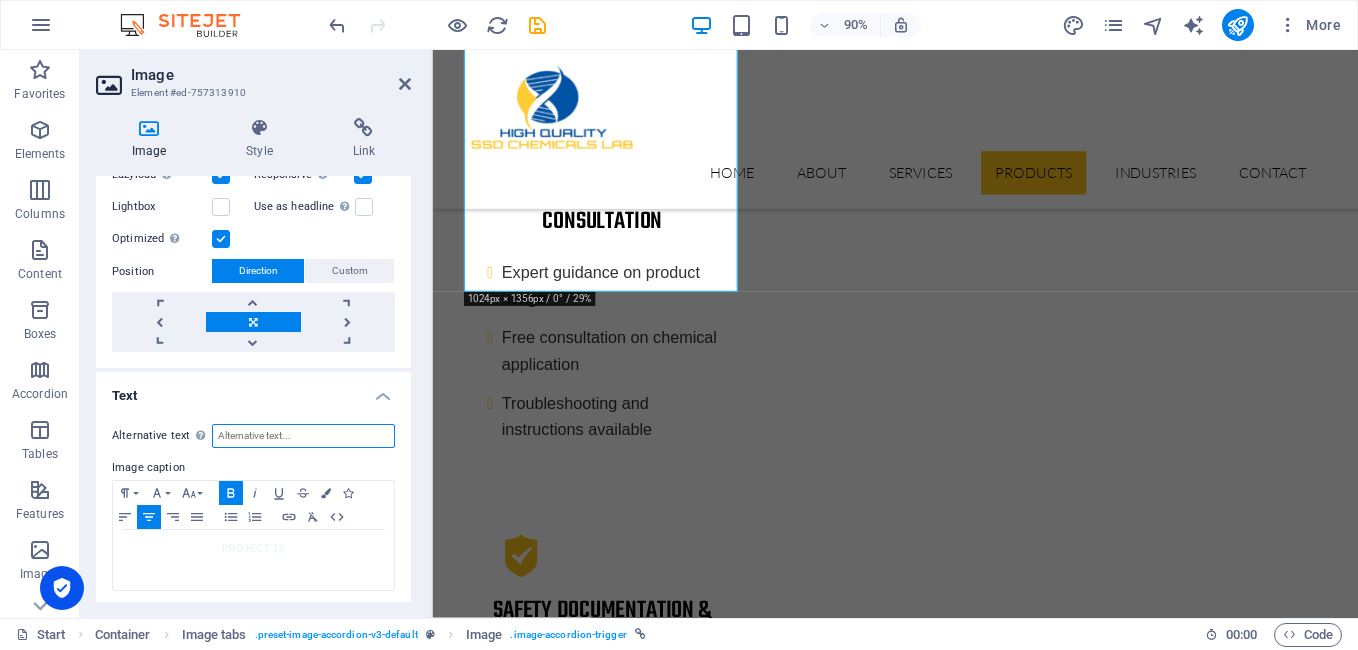 click on "Alternative text The alternative text is used by devices that cannot display images (e.g. image search engines) and should be added to every image to improve website accessibility." at bounding box center (303, 436) 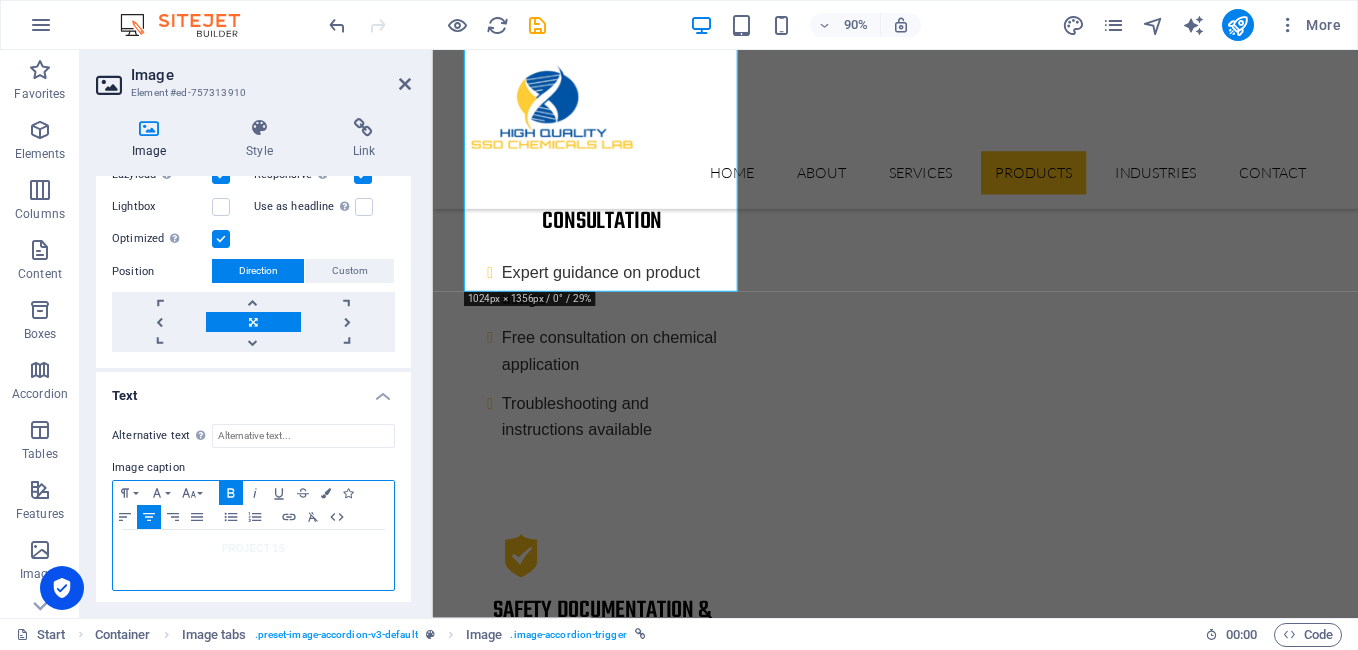 click on "PROJECT 1S" at bounding box center (254, 548) 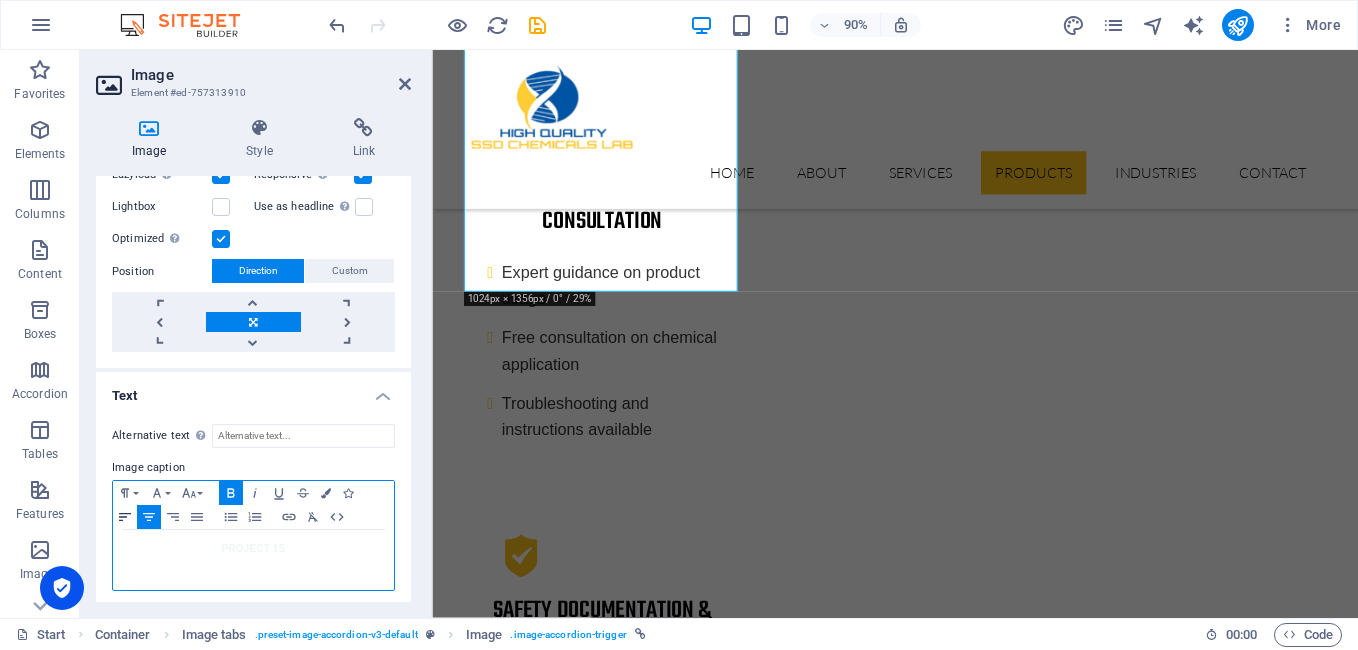click 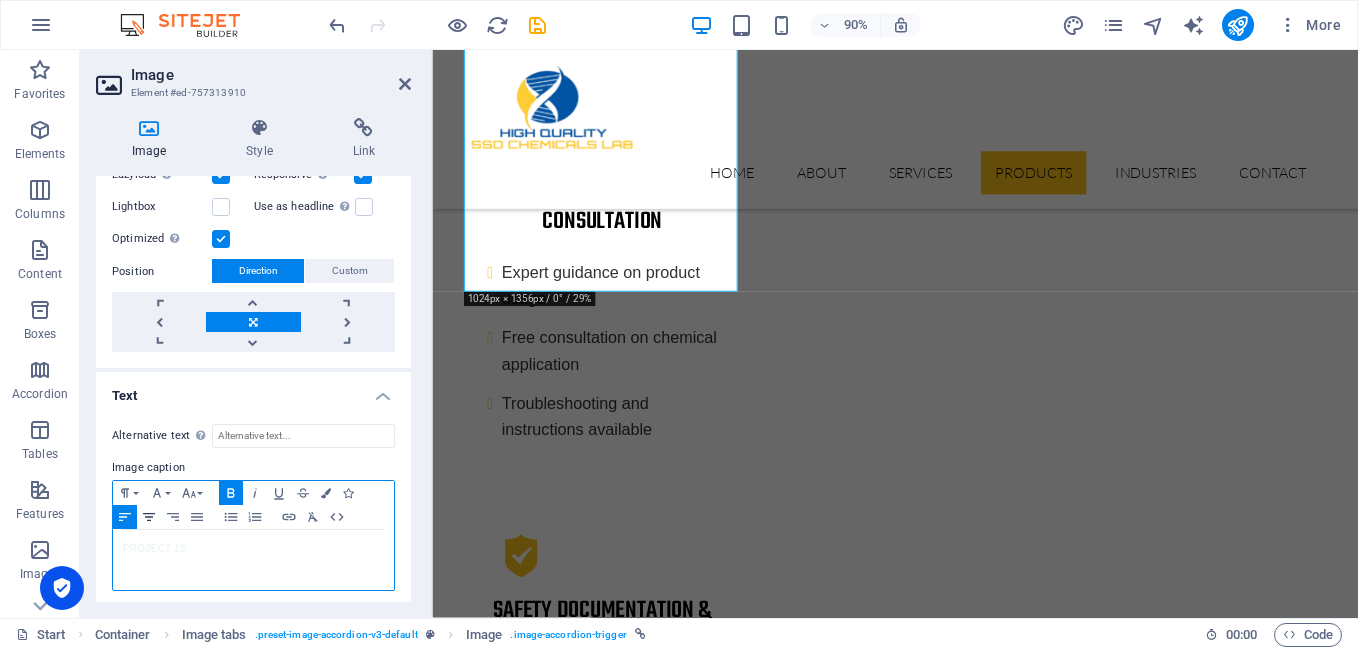 click 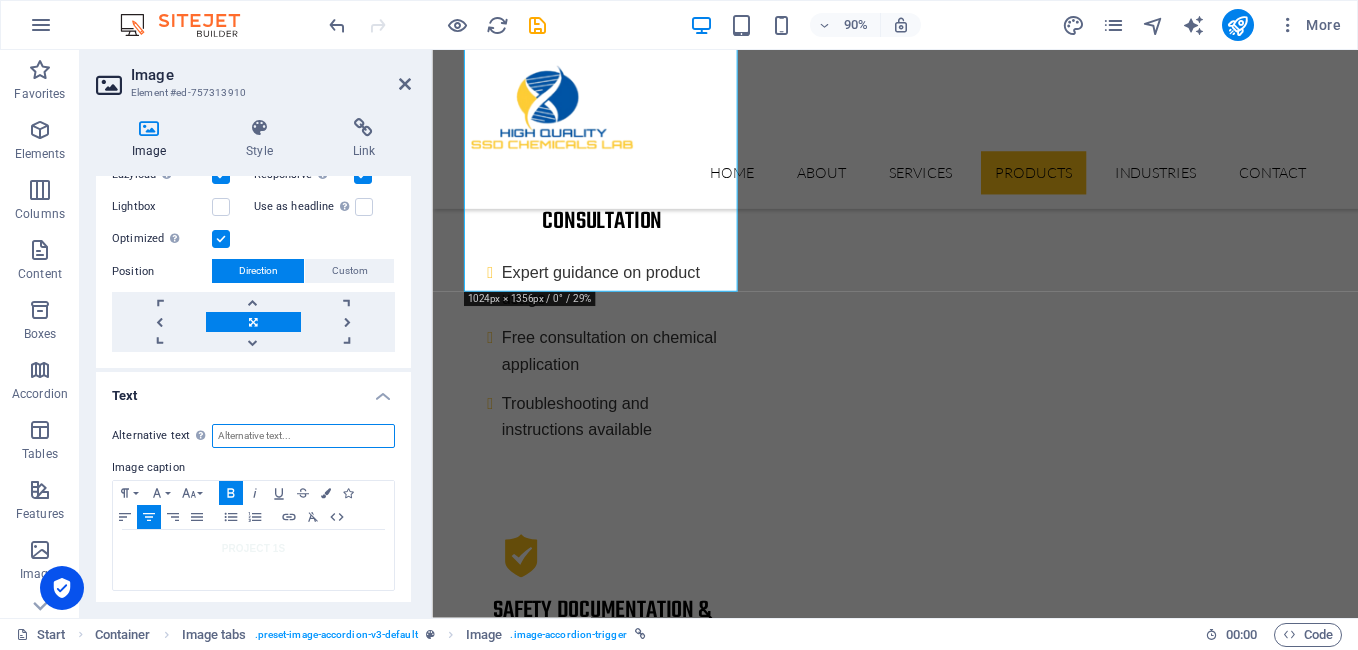 click on "Alternative text The alternative text is used by devices that cannot display images (e.g. image search engines) and should be added to every image to improve website accessibility." at bounding box center [303, 436] 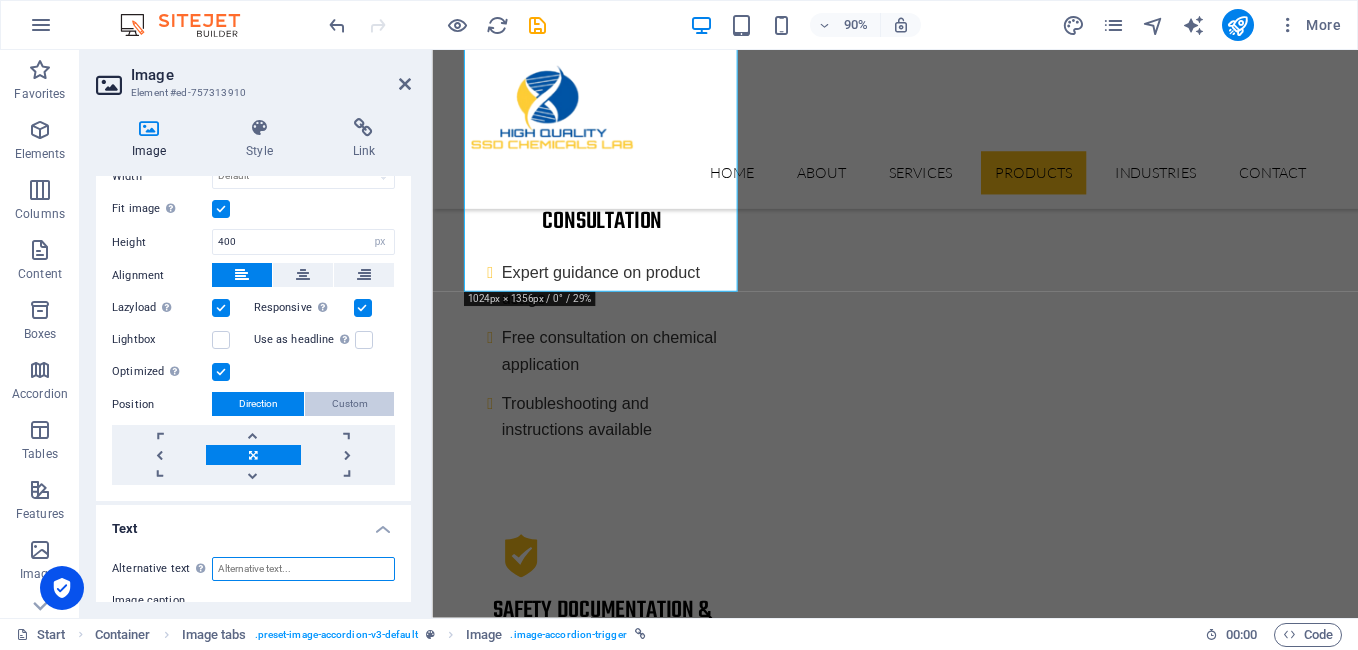 scroll, scrollTop: 625, scrollLeft: 0, axis: vertical 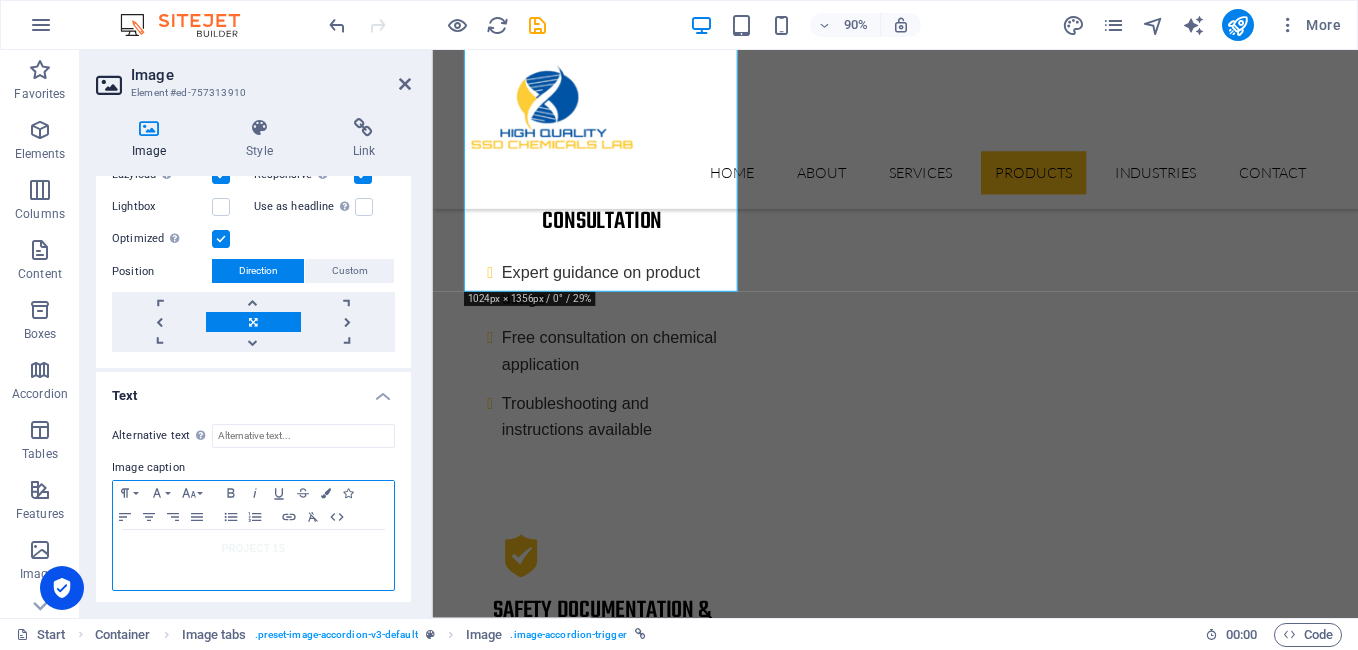 click on "PROJECT 1S" at bounding box center (253, 549) 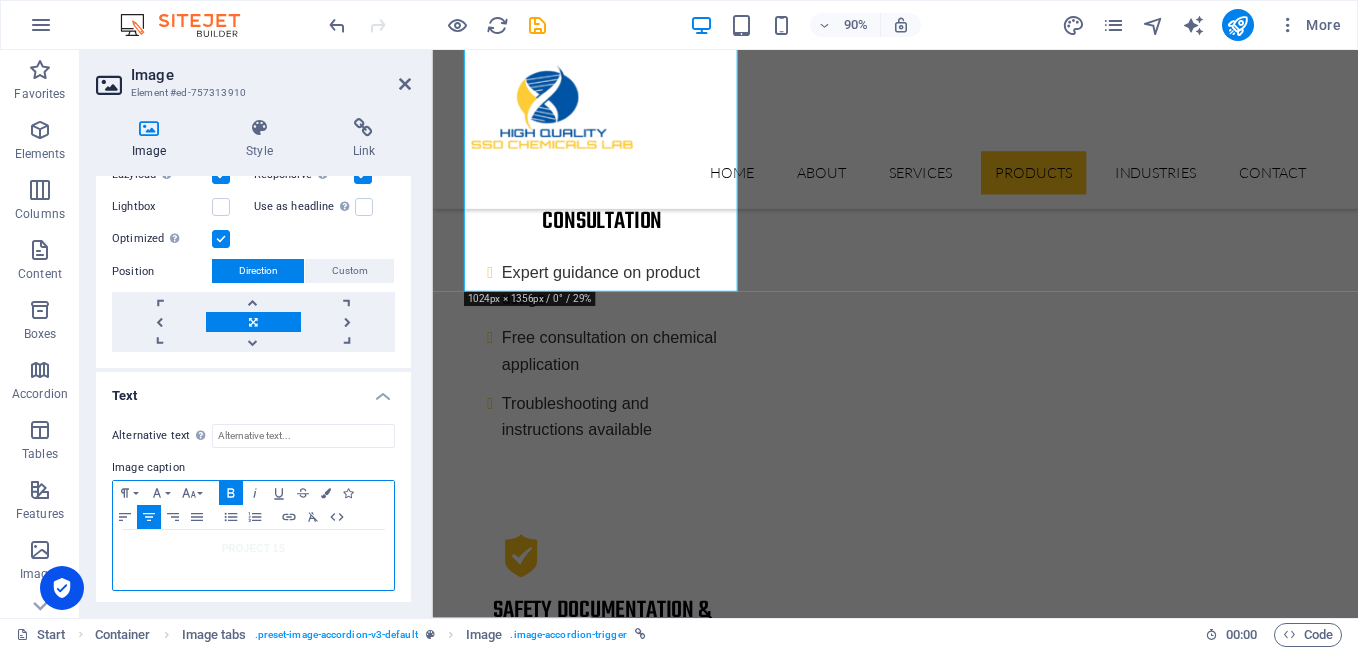 click on "PROJECT 1S" at bounding box center [253, 549] 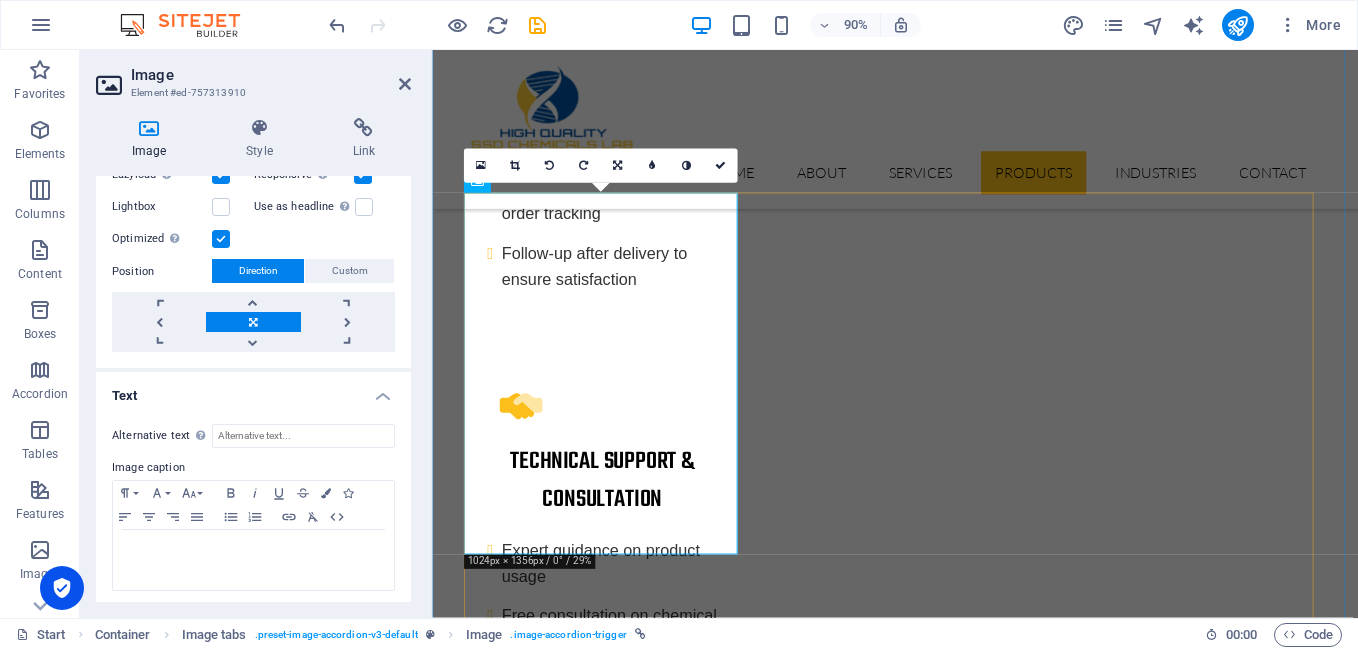 scroll, scrollTop: 4933, scrollLeft: 0, axis: vertical 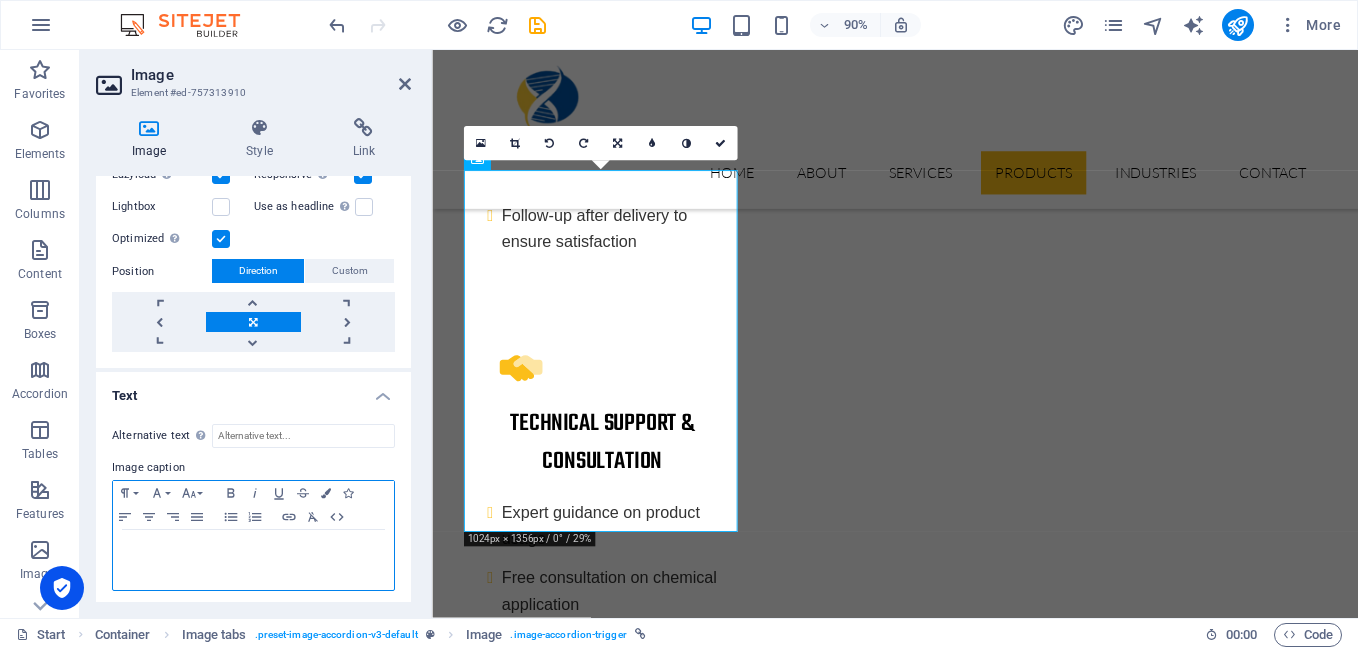 click on "​" at bounding box center [253, 549] 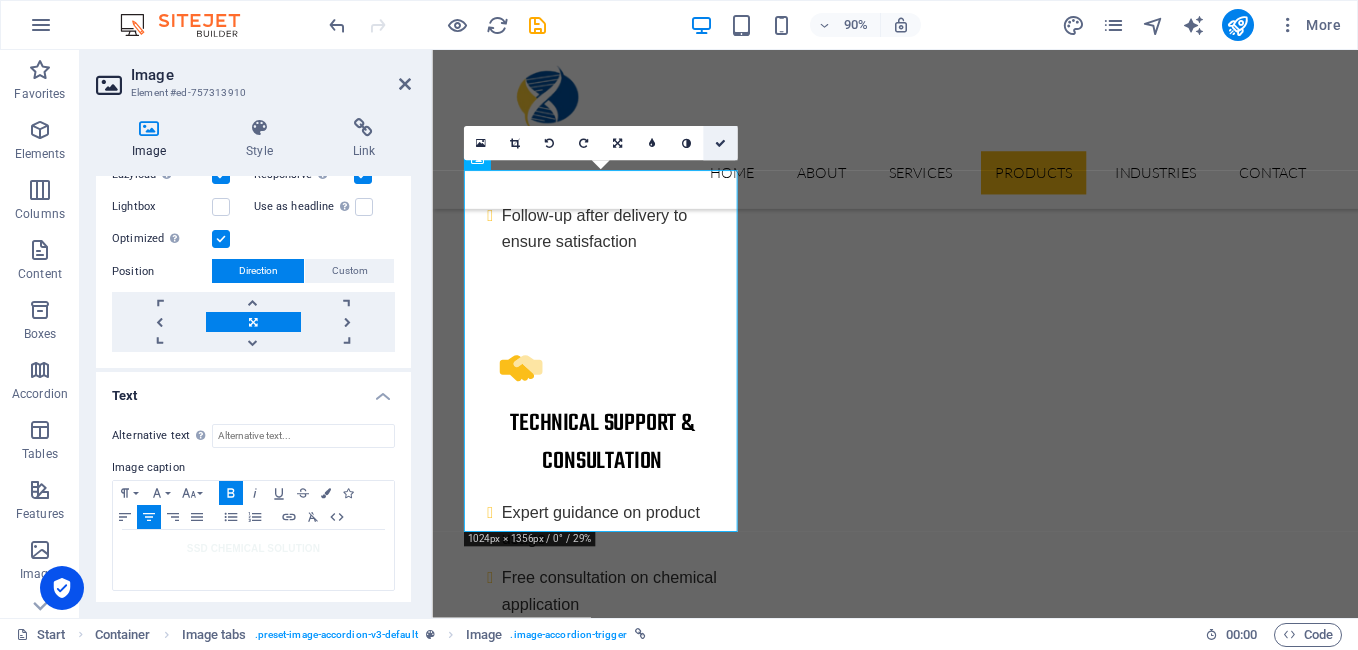click at bounding box center (720, 143) 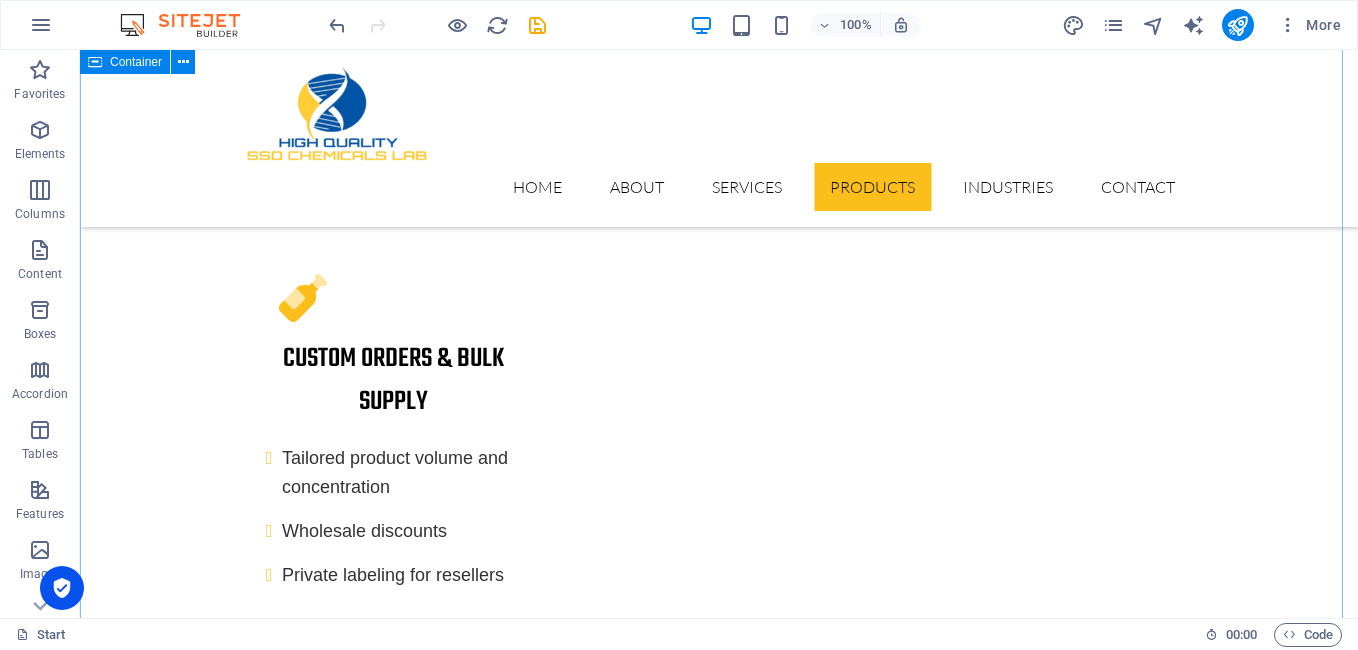 scroll, scrollTop: 5932, scrollLeft: 0, axis: vertical 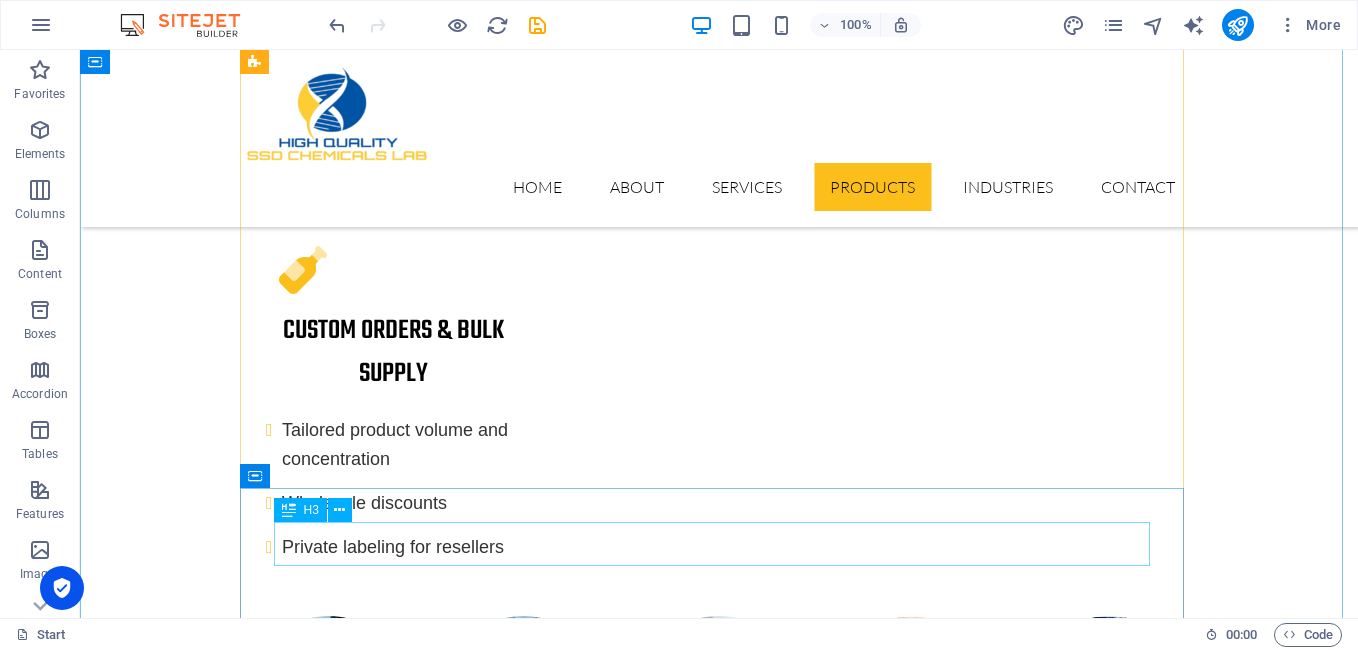 click on "ACTIVATION POWDER" at bounding box center (719, 5976) 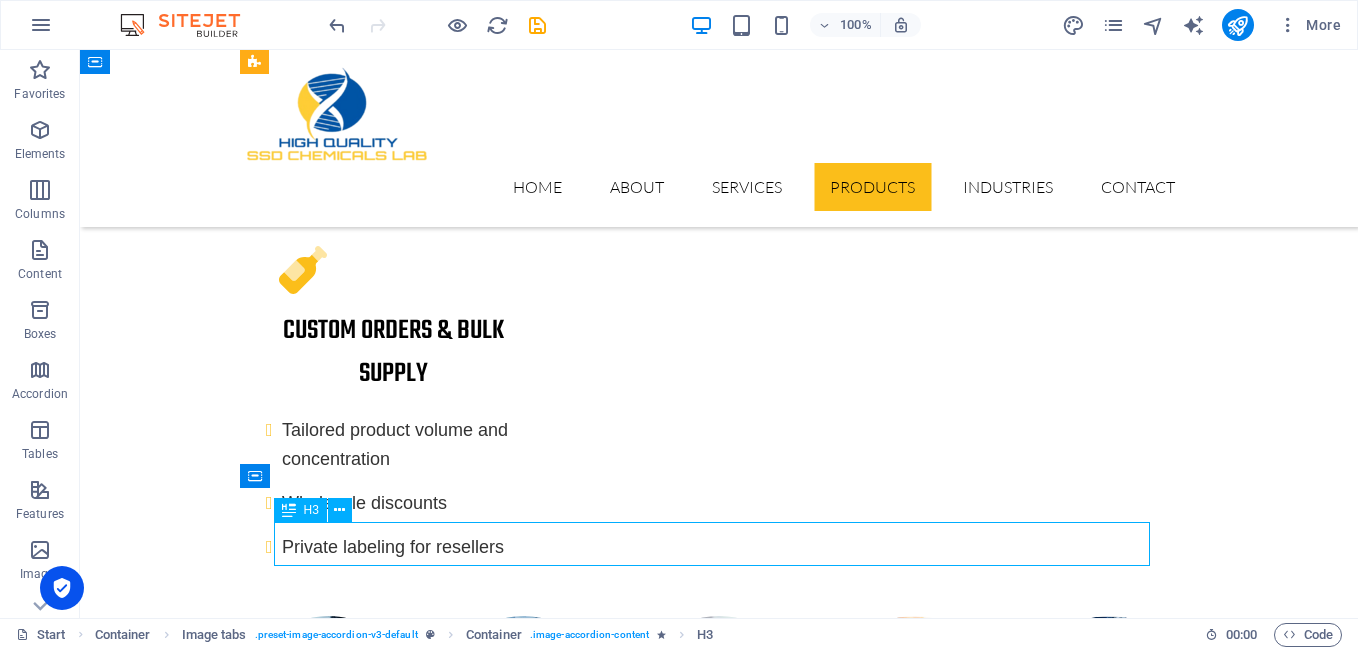 click on "ACTIVATION POWDER" at bounding box center [719, 5976] 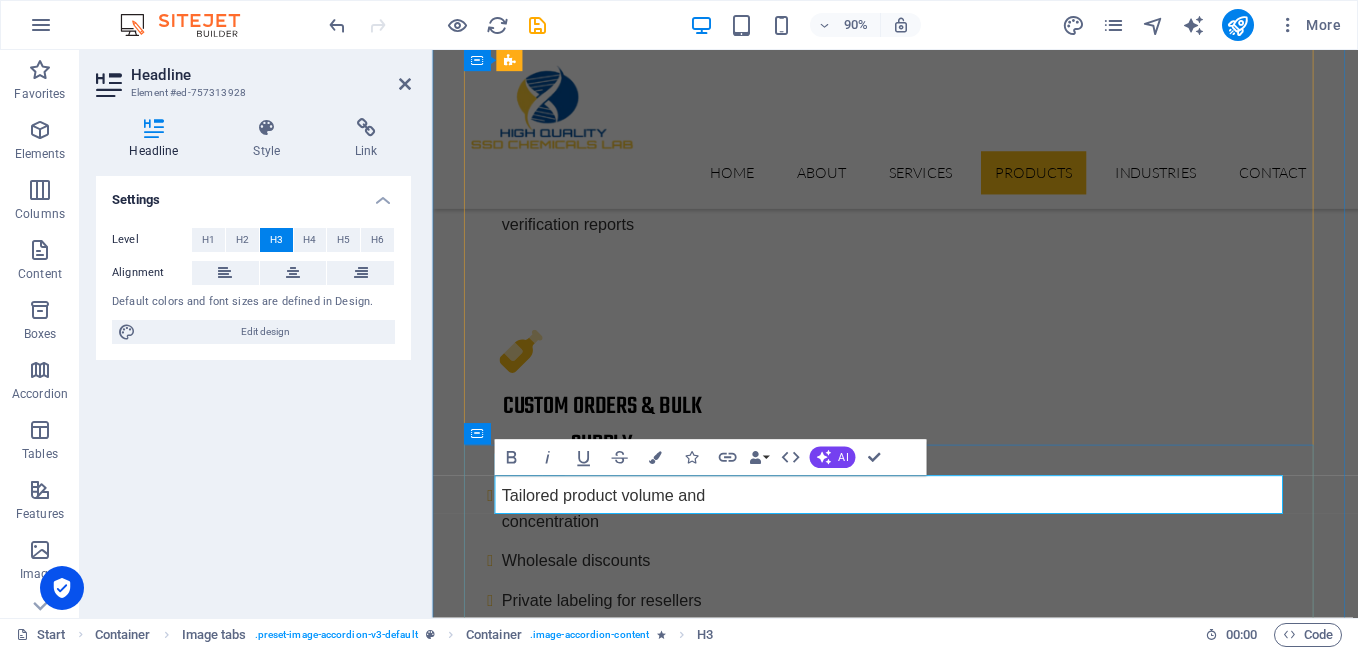 scroll, scrollTop: 6267, scrollLeft: 0, axis: vertical 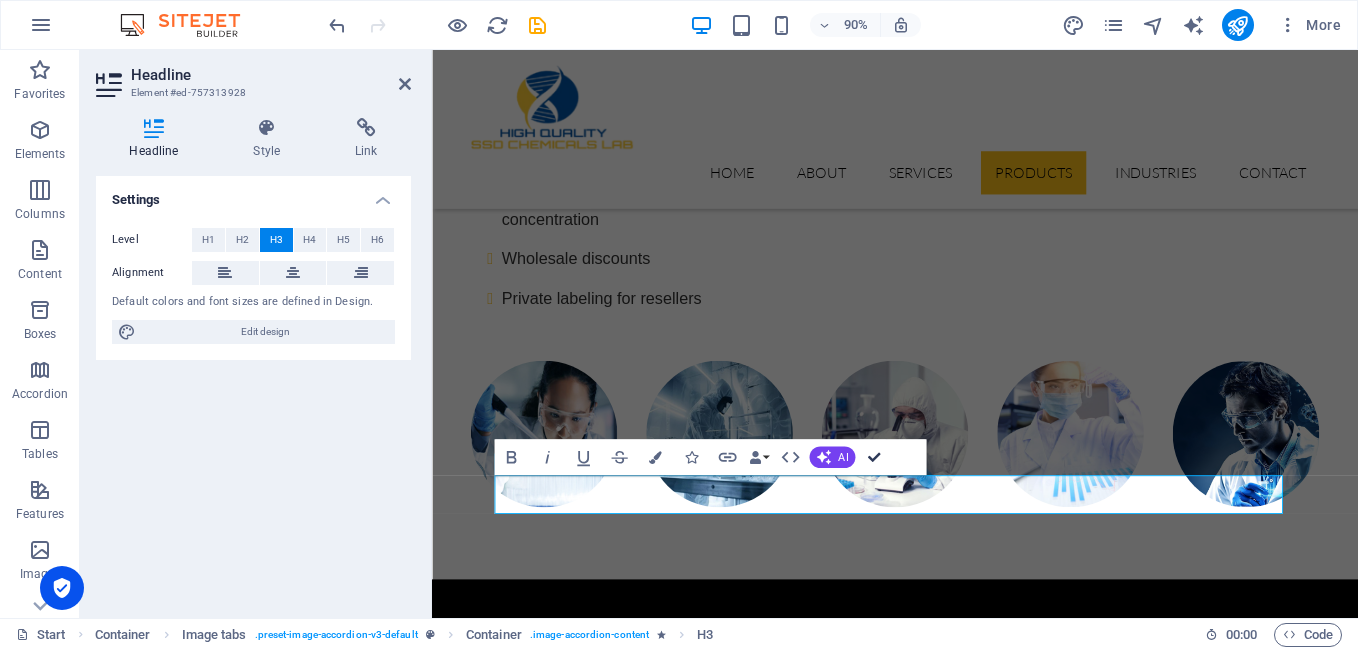 drag, startPoint x: 885, startPoint y: 453, endPoint x: 804, endPoint y: 403, distance: 95.189285 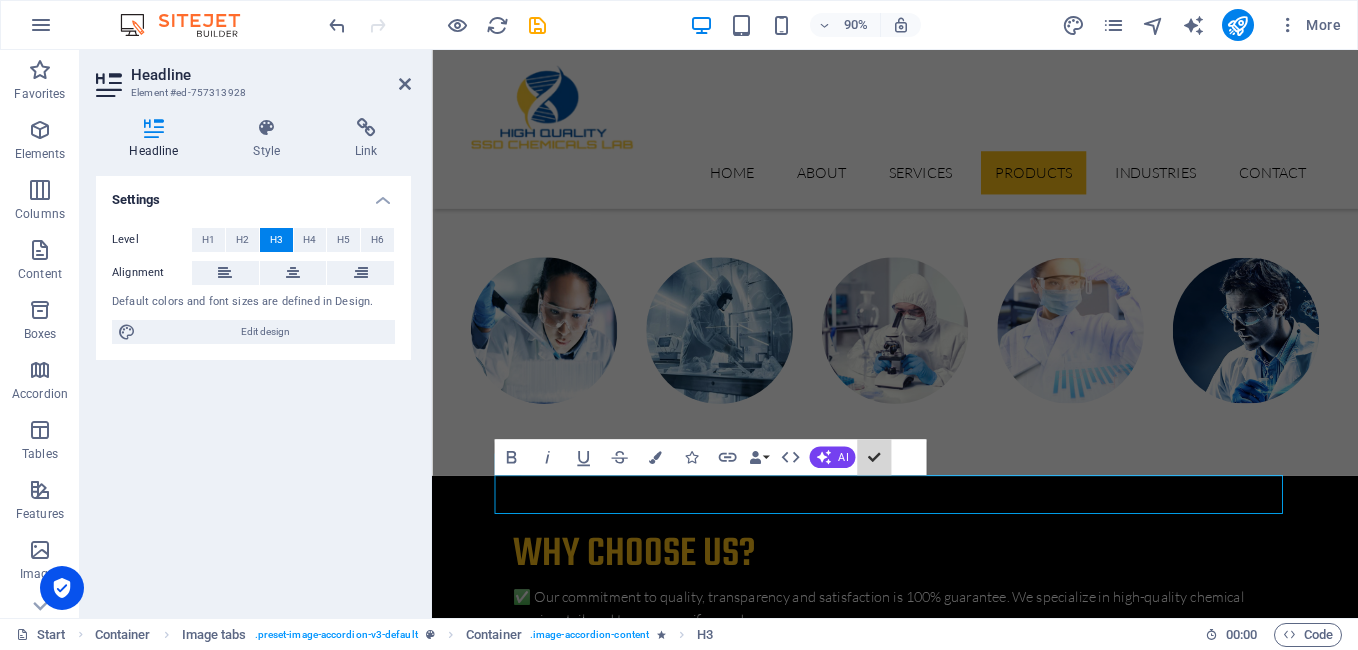 scroll, scrollTop: 5931, scrollLeft: 0, axis: vertical 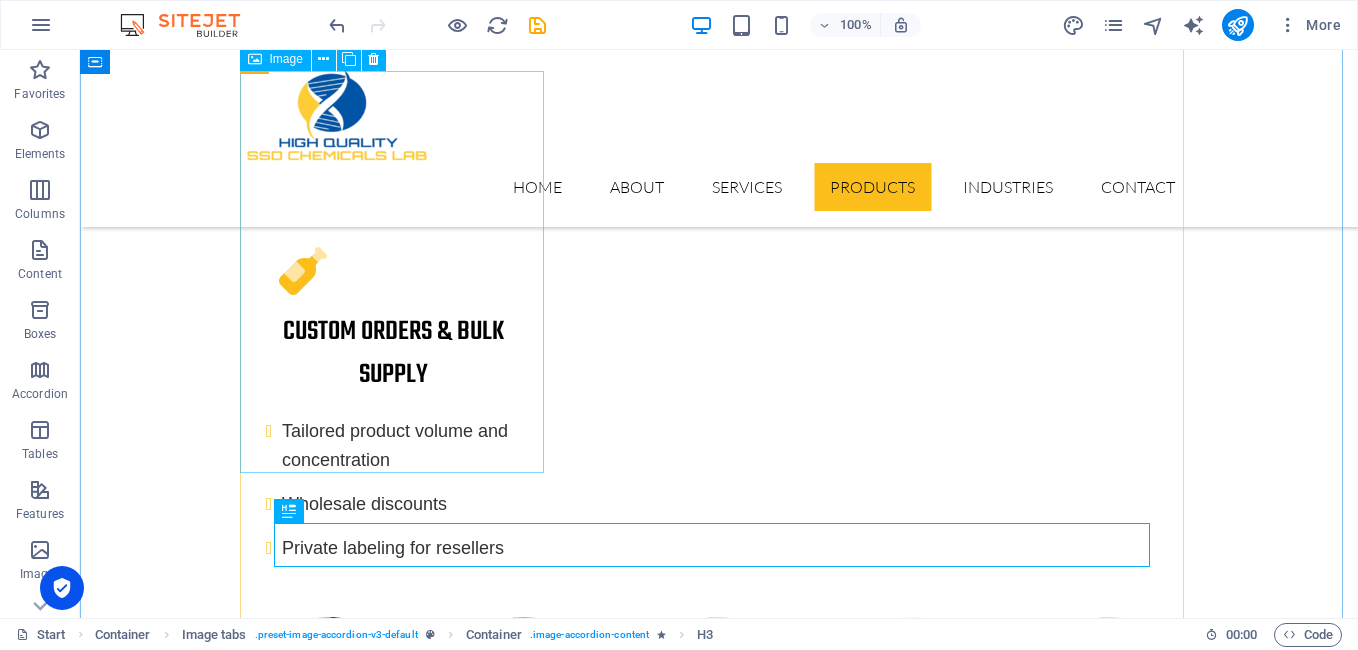 click on "PROJECT 2" at bounding box center [399, 5705] 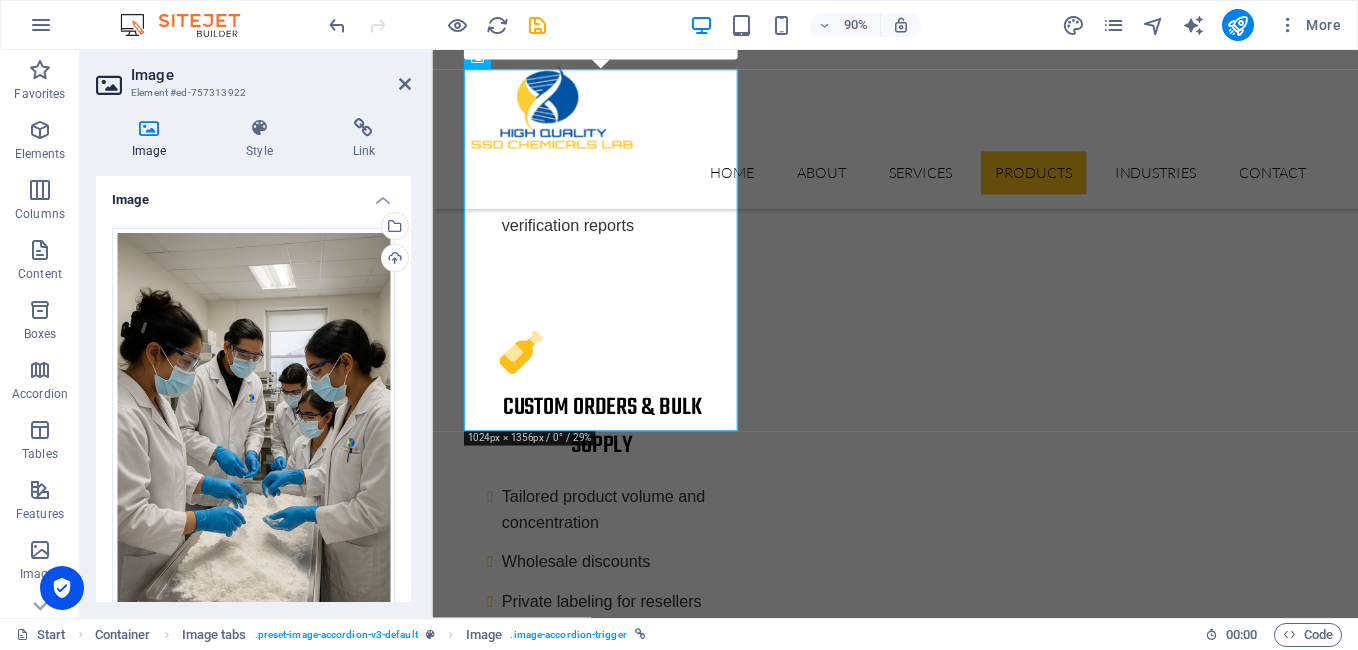 scroll, scrollTop: 6266, scrollLeft: 0, axis: vertical 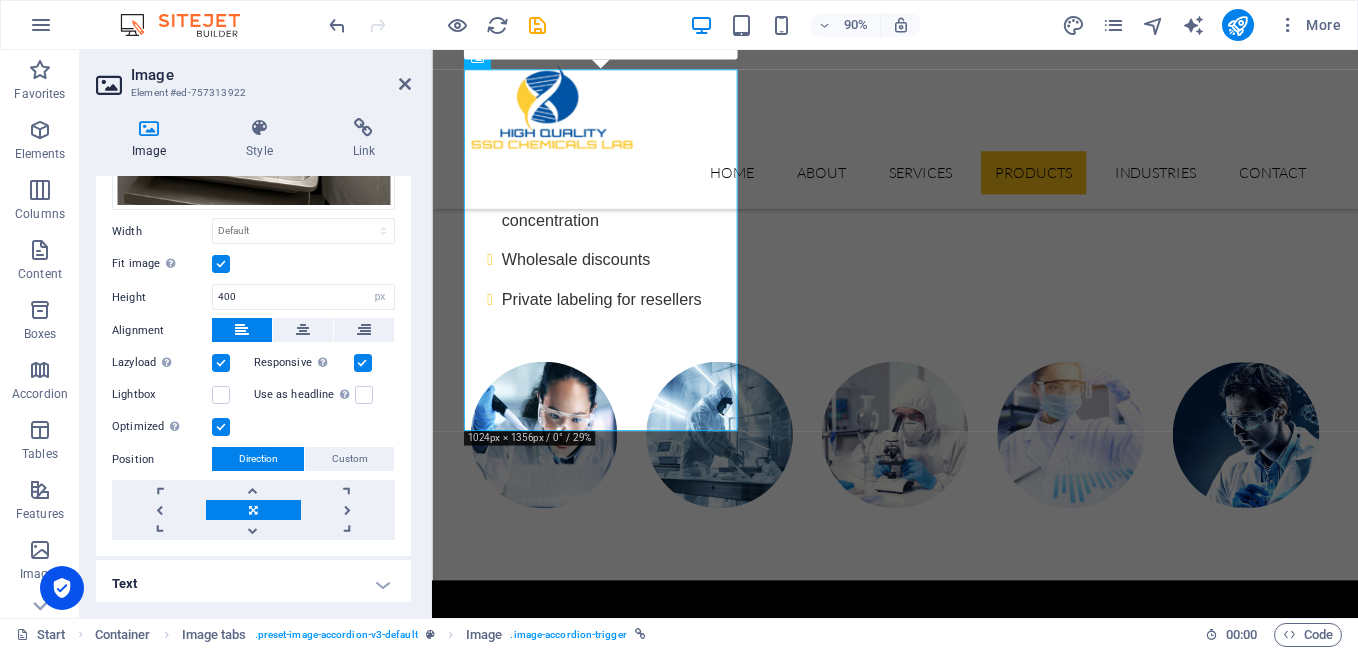 click on "Text" at bounding box center [253, 584] 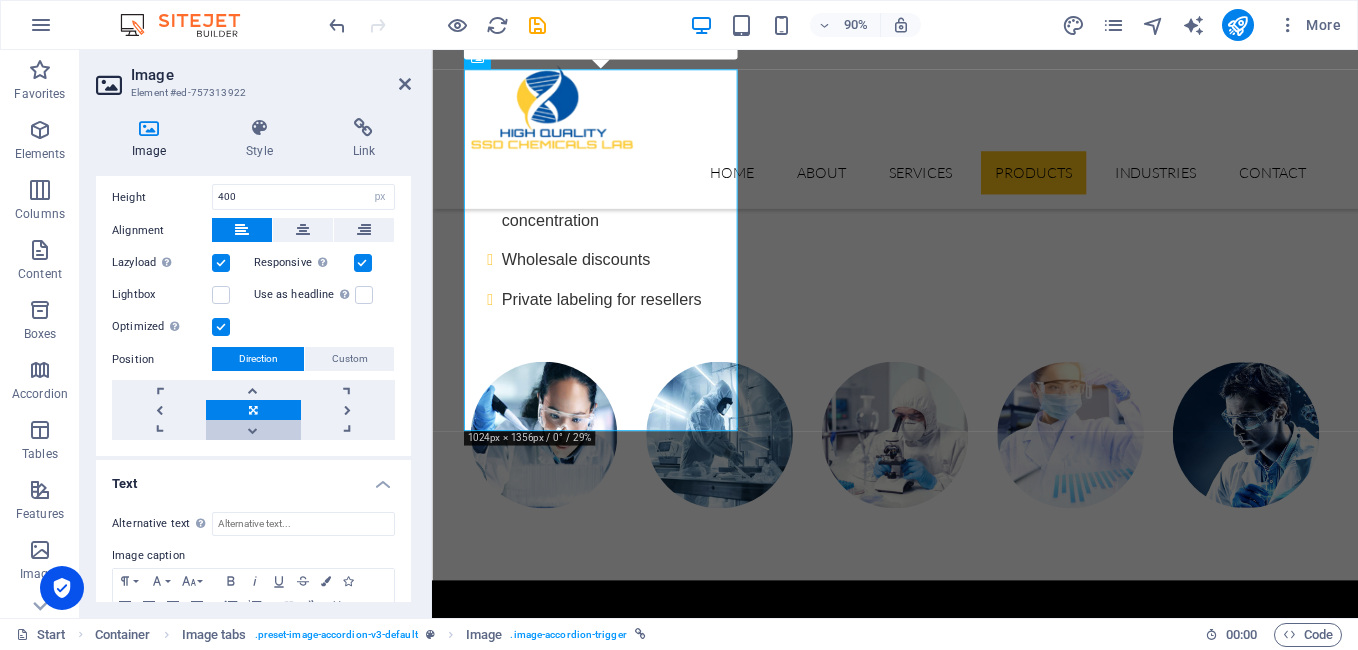 scroll, scrollTop: 625, scrollLeft: 0, axis: vertical 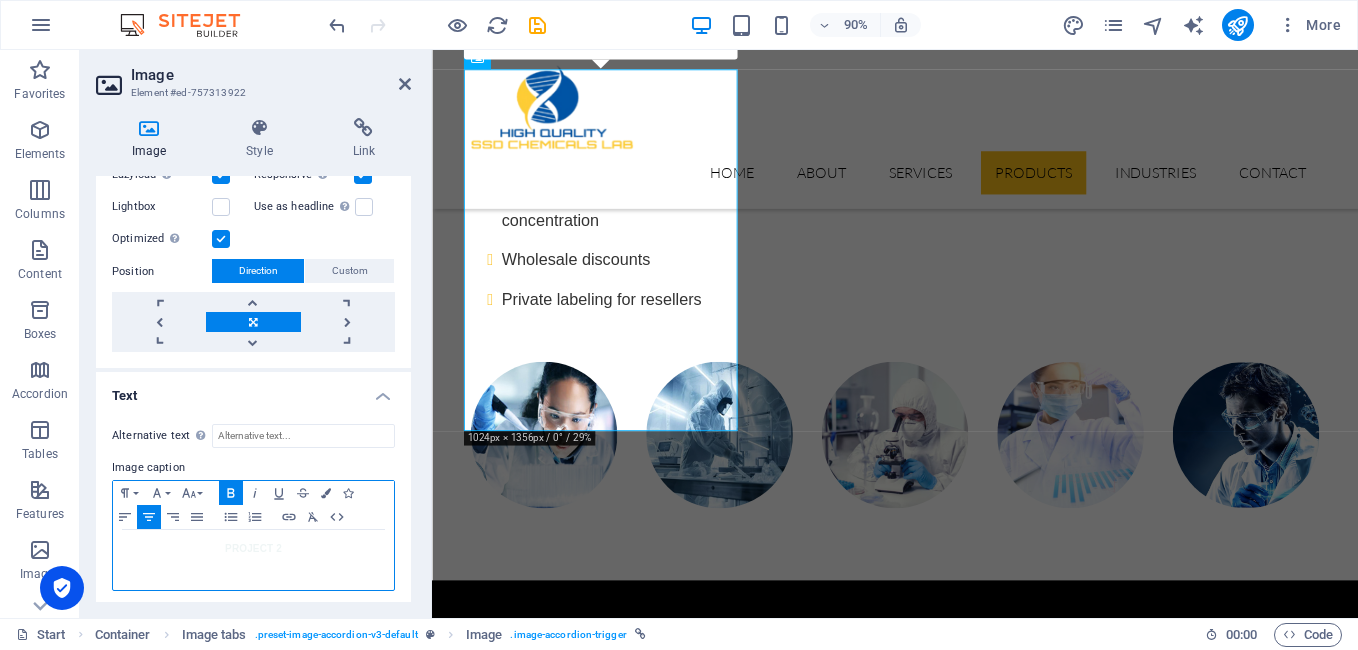 click on "PROJECT 2" at bounding box center (253, 549) 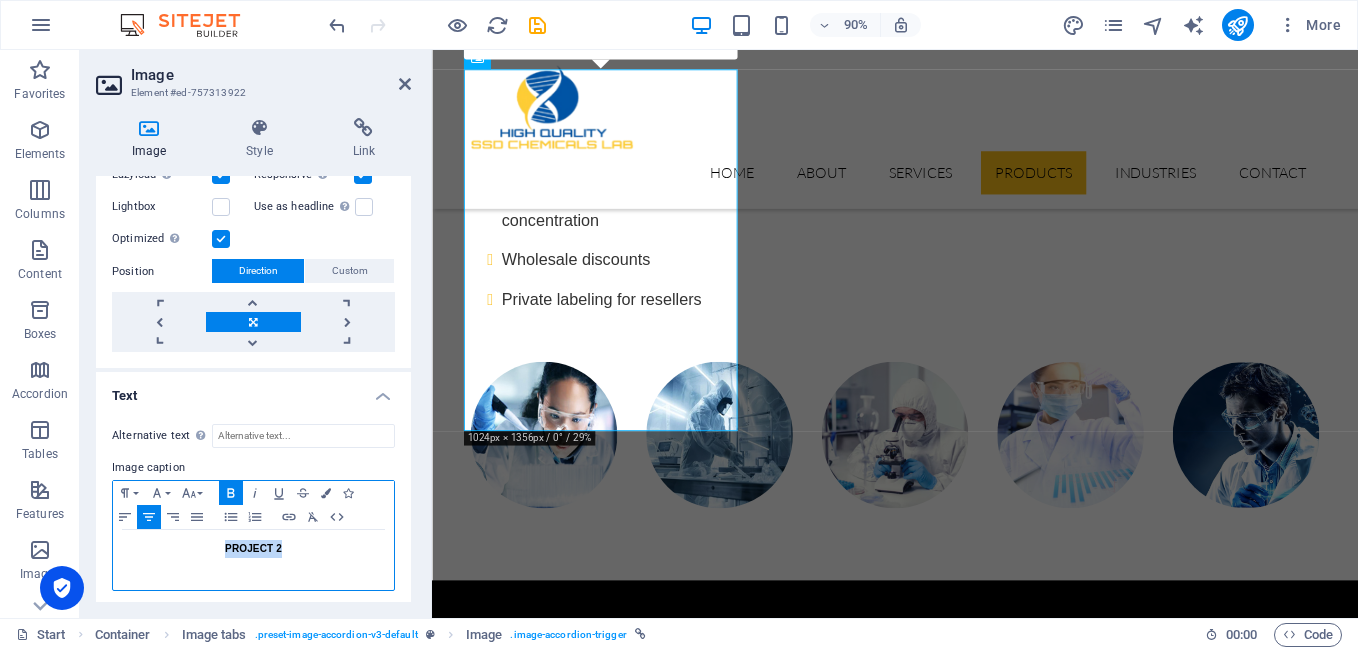 click on "PROJECT 2" at bounding box center (253, 549) 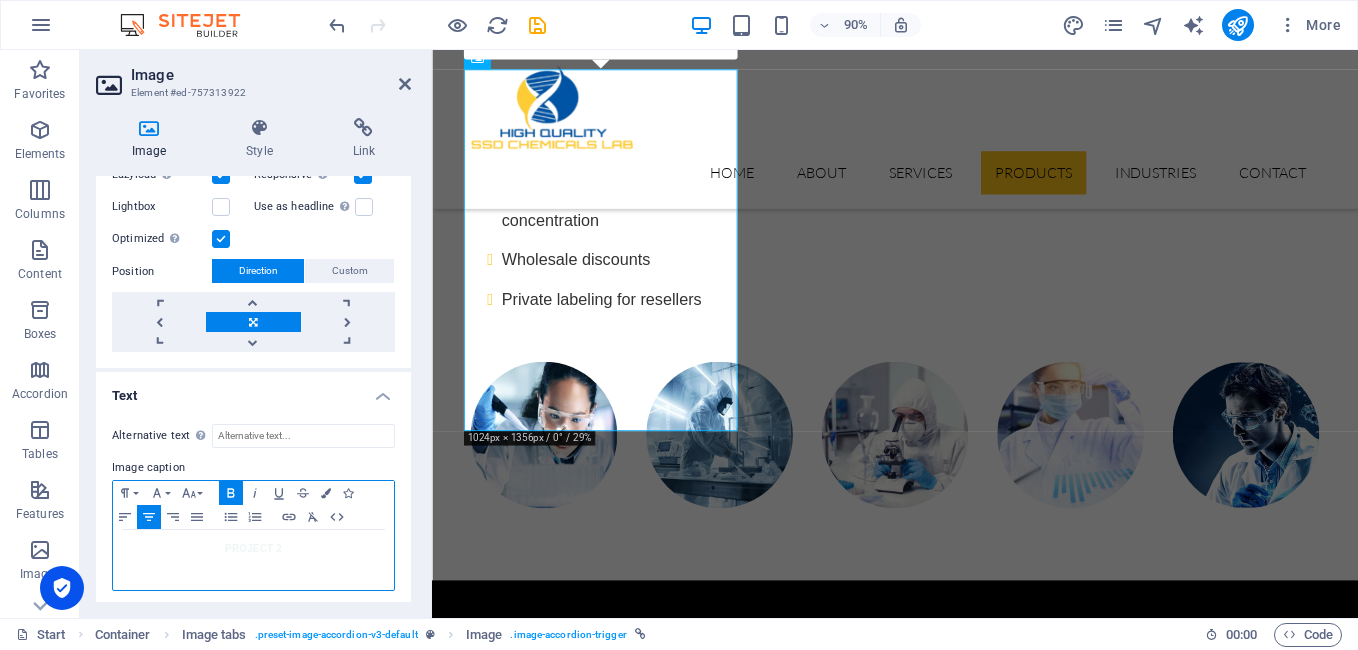 click on "PROJECT 2" at bounding box center [253, 549] 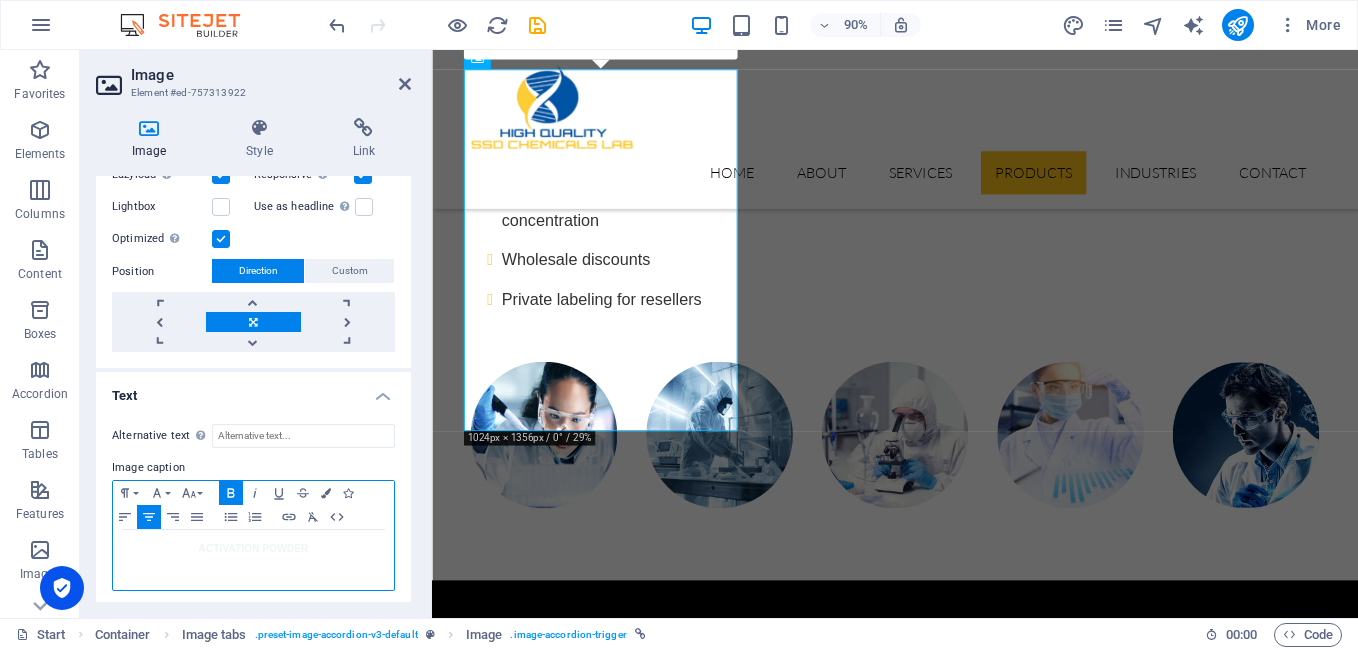 scroll, scrollTop: 0, scrollLeft: 5, axis: horizontal 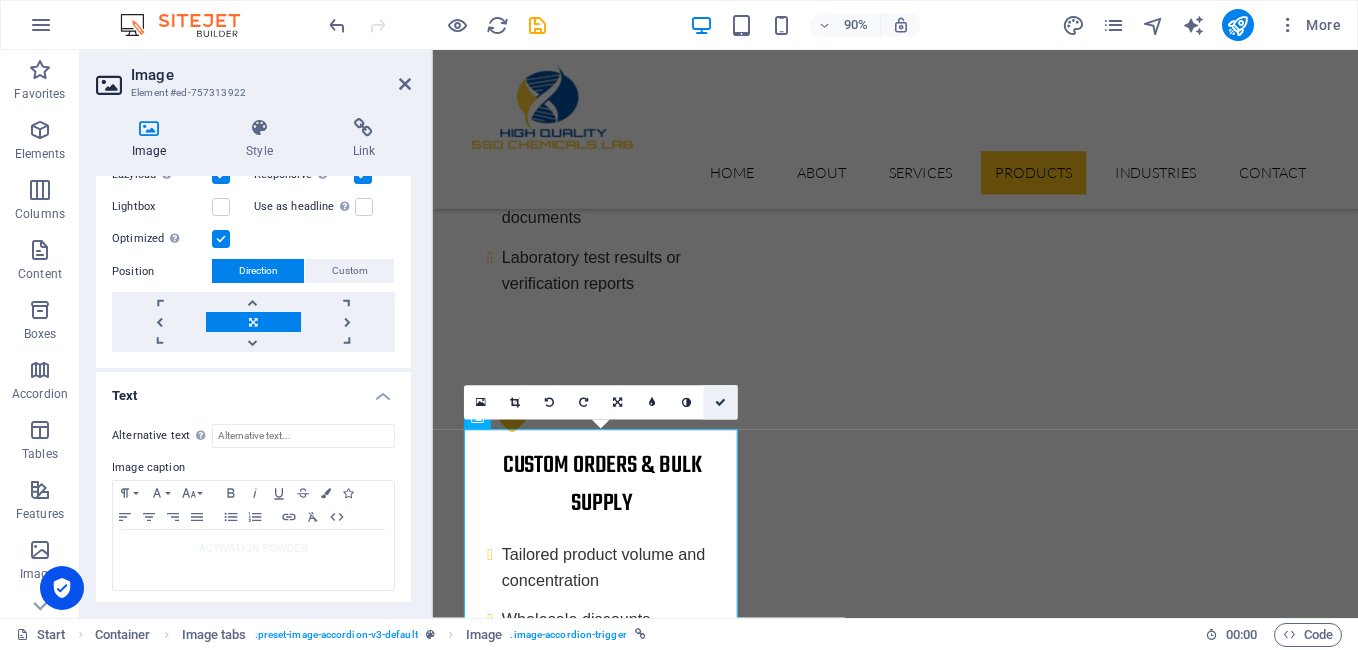 click at bounding box center [720, 402] 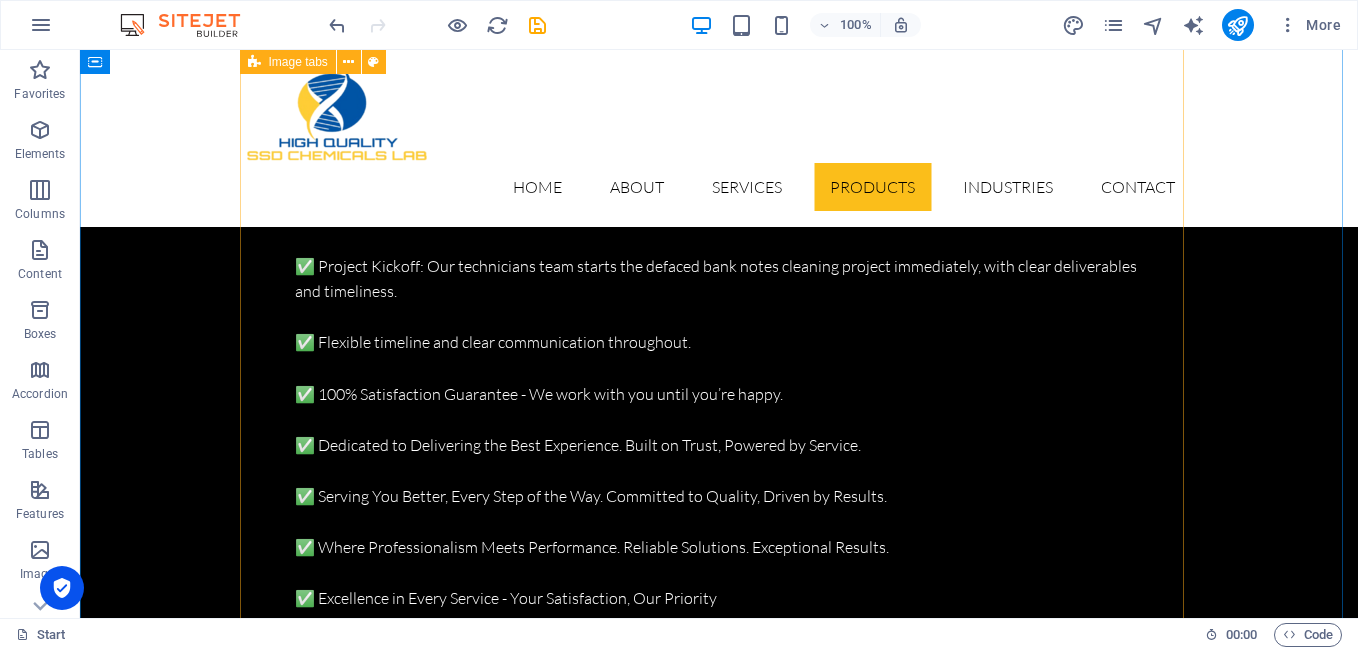 scroll, scrollTop: 6997, scrollLeft: 0, axis: vertical 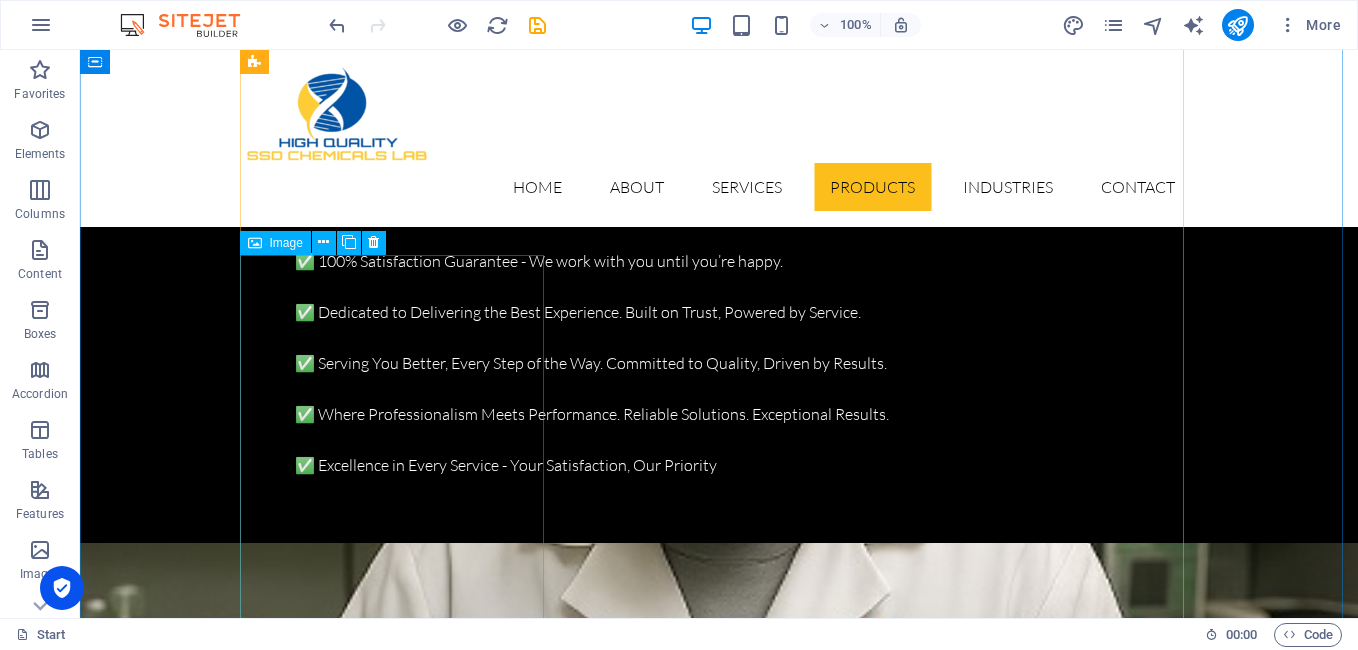 click on "PROJECT 3" at bounding box center [399, 5888] 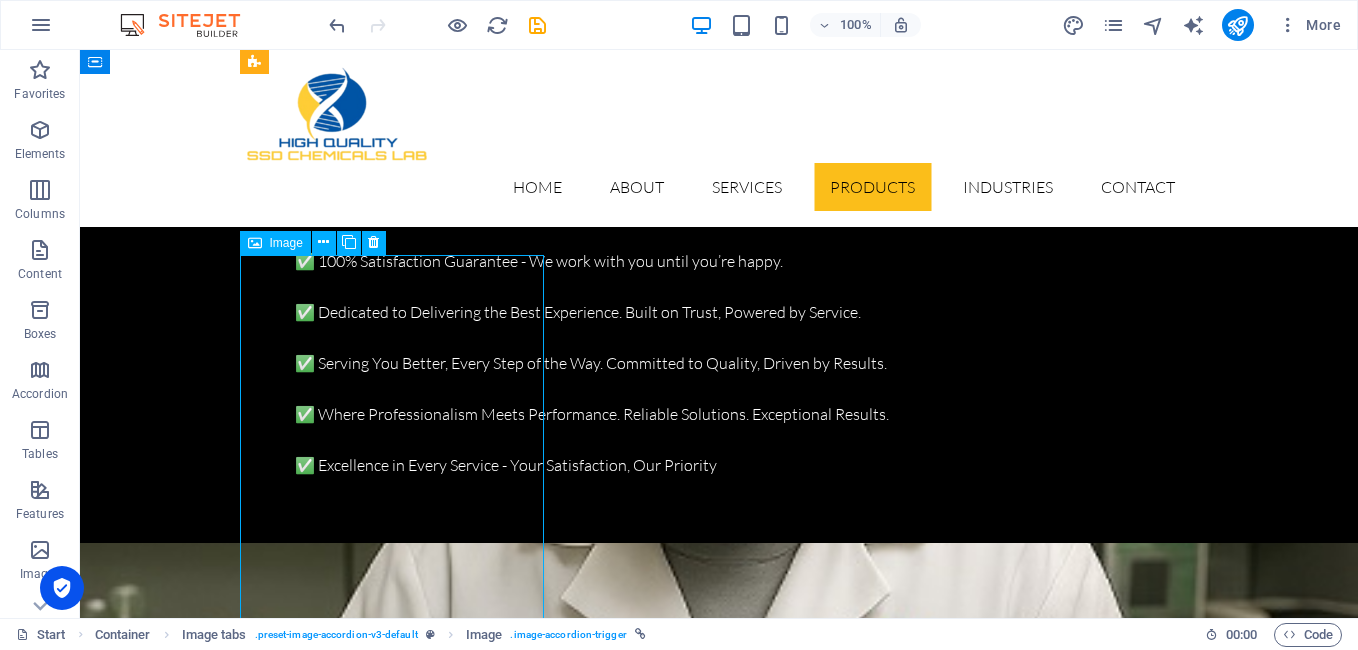 click on "PROJECT 3" at bounding box center (399, 5888) 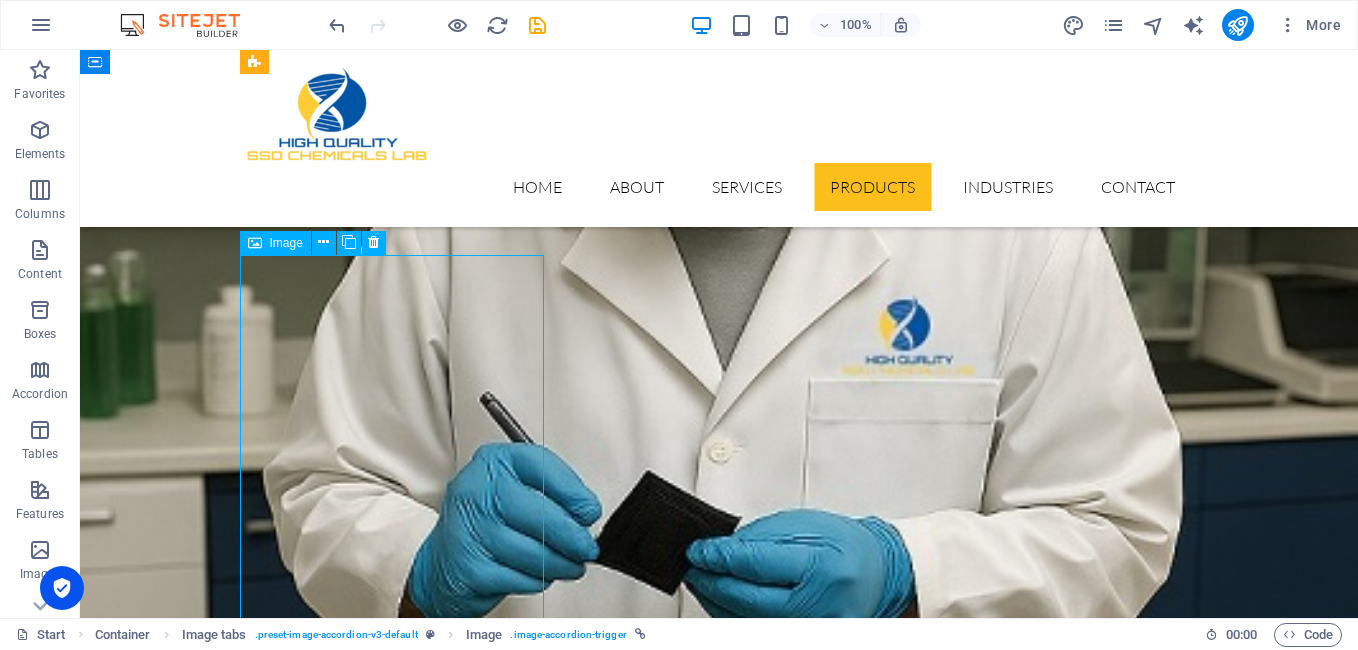 select on "px" 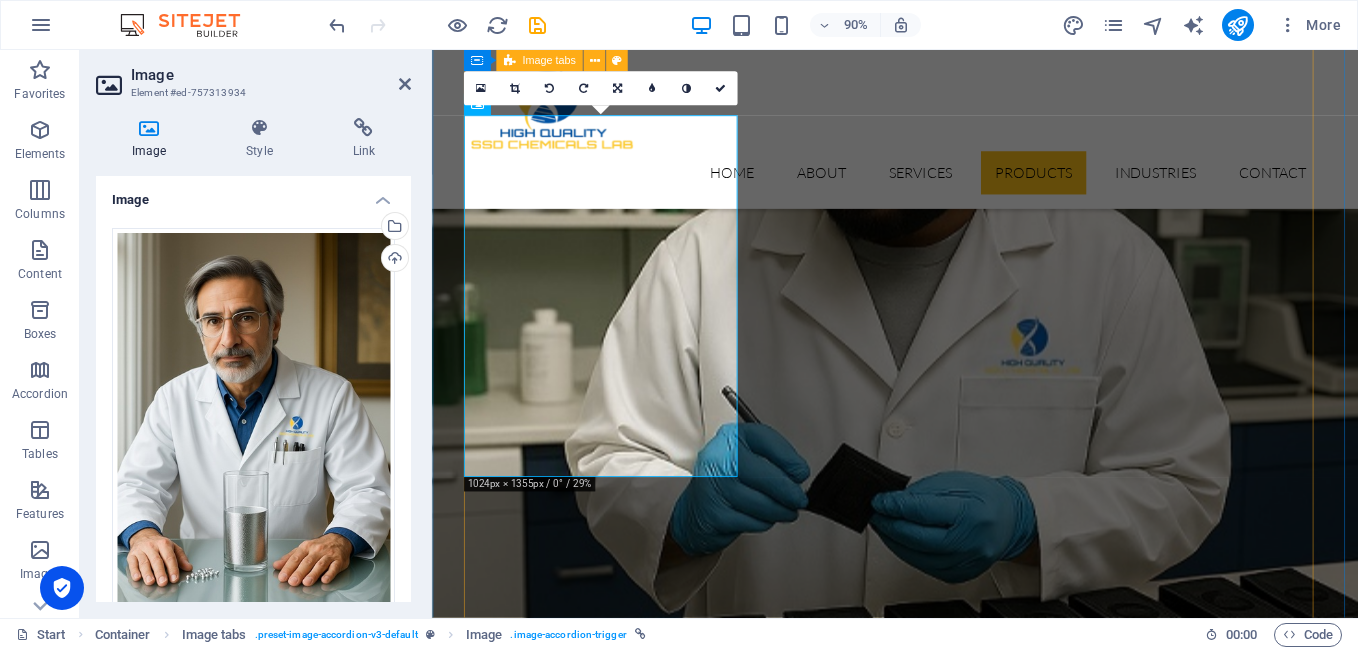 scroll, scrollTop: 7332, scrollLeft: 0, axis: vertical 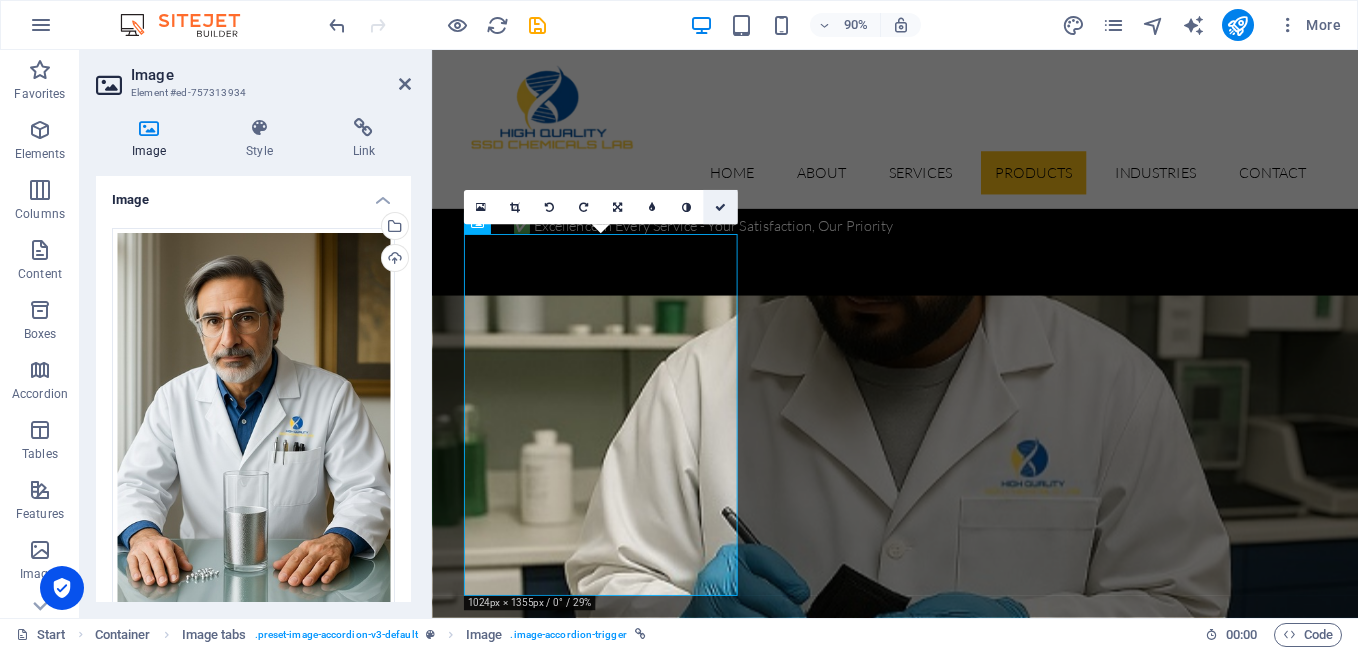click at bounding box center [720, 207] 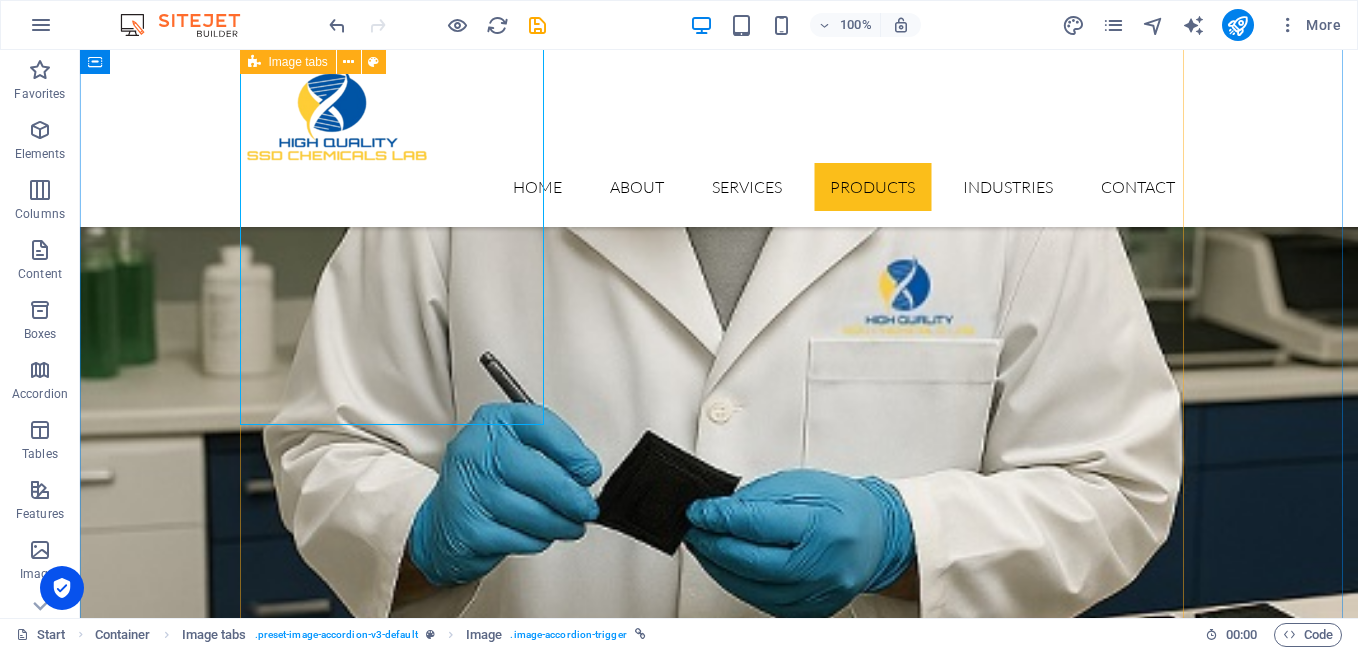 scroll, scrollTop: 7397, scrollLeft: 0, axis: vertical 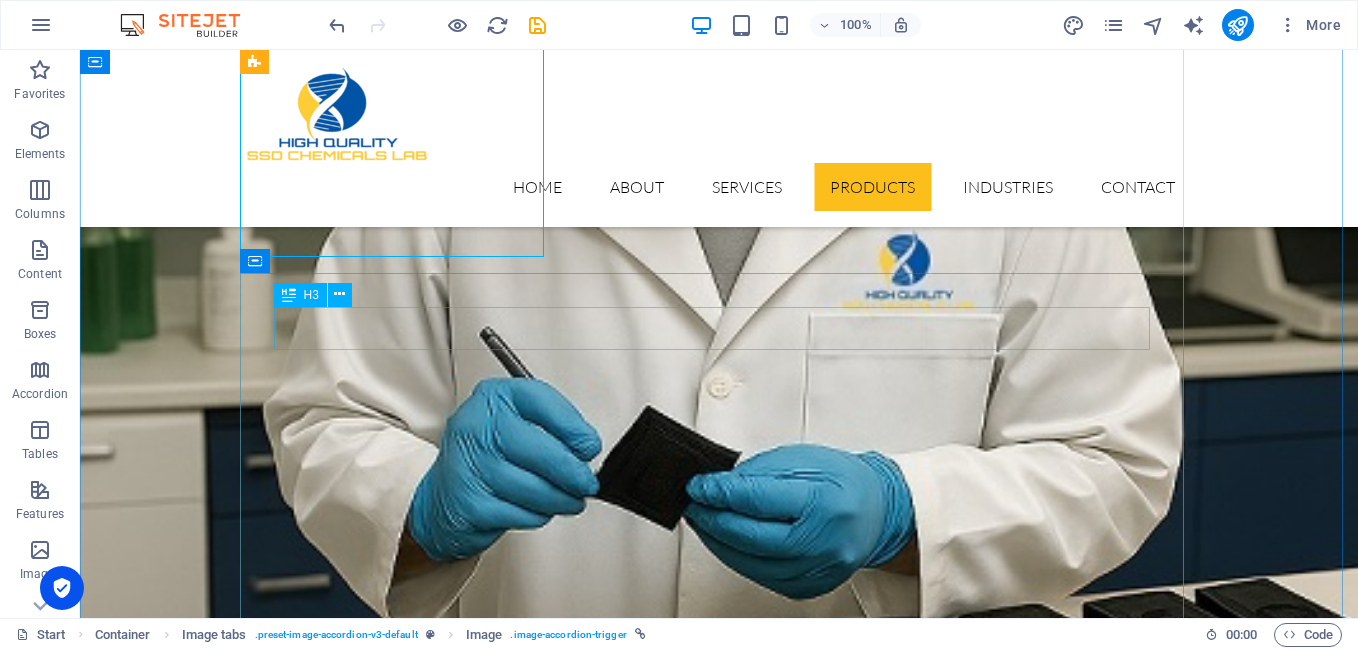 click on "SILVER LIQUID MERCURY" at bounding box center (719, 5760) 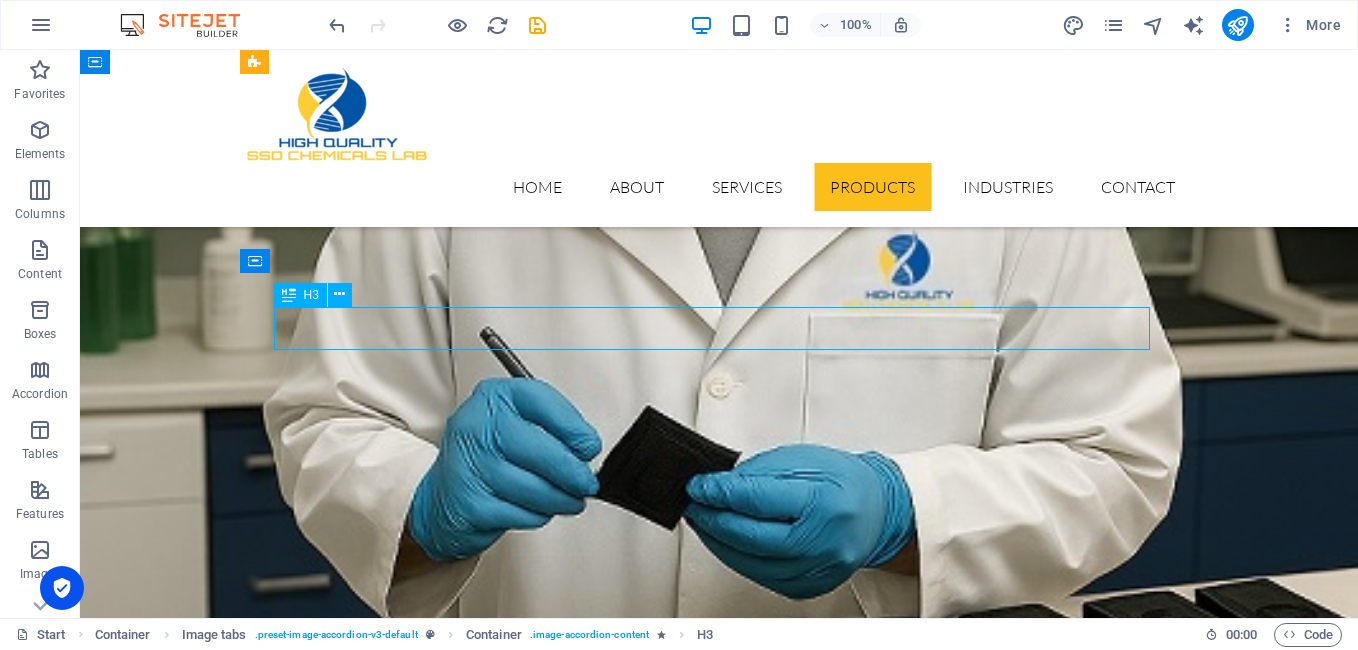 click on "SILVER LIQUID MERCURY" at bounding box center (719, 5760) 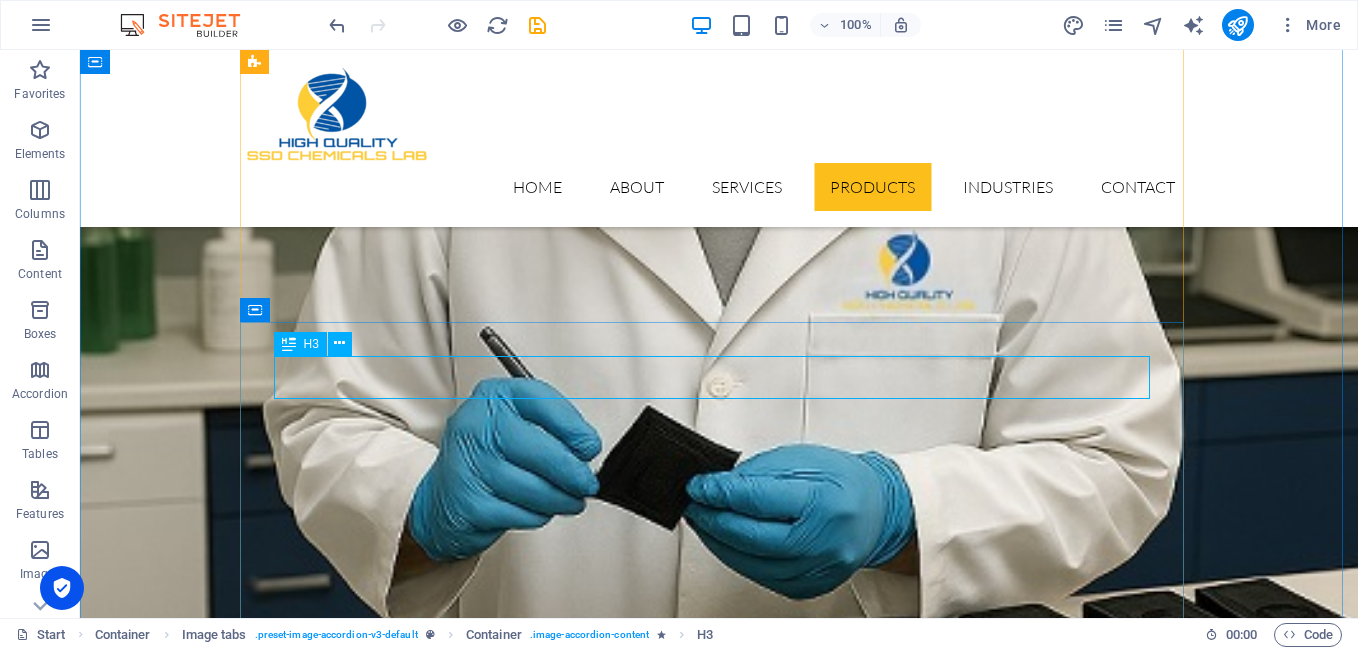 scroll, scrollTop: 7131, scrollLeft: 0, axis: vertical 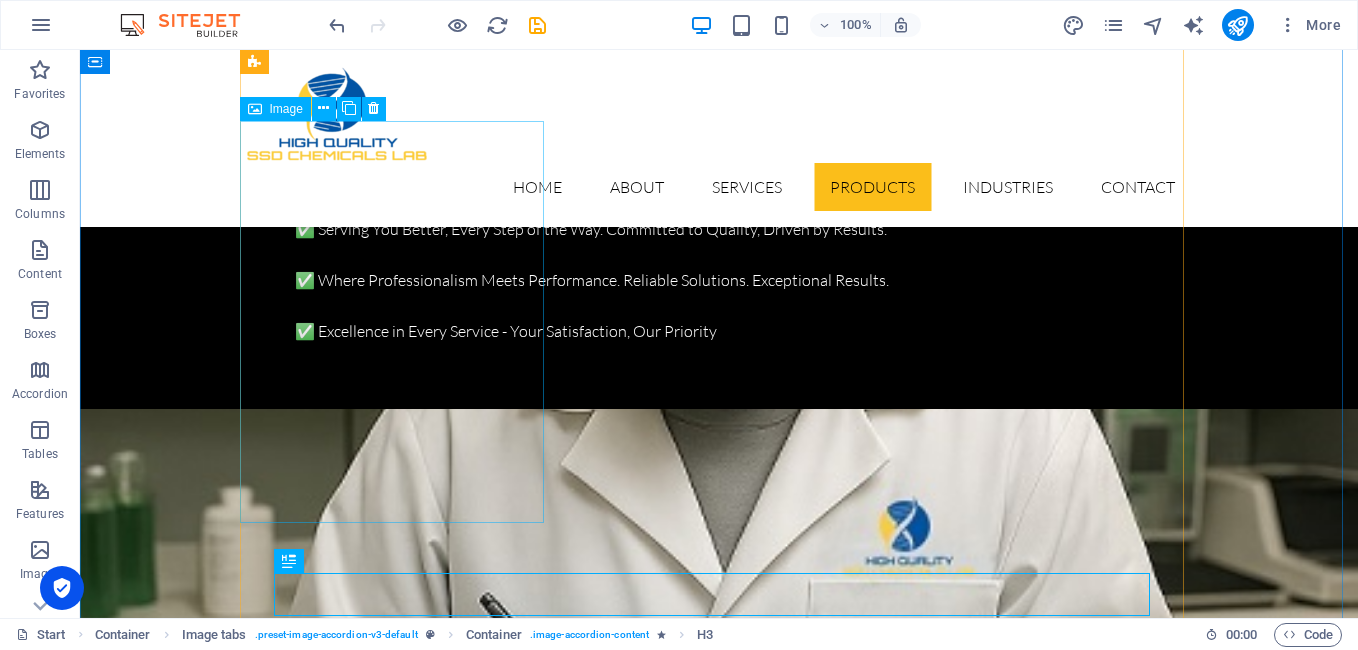 click on "PROJECT 3" at bounding box center (399, 5754) 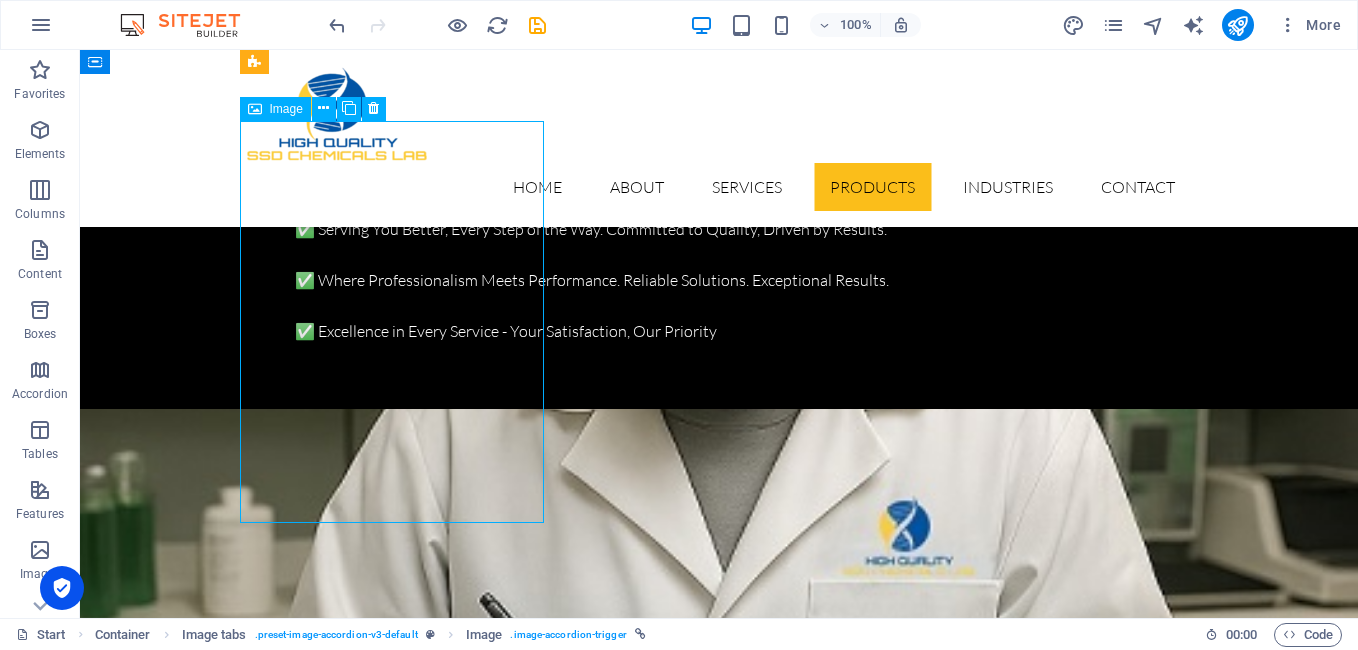 click on "PROJECT 3" at bounding box center (399, 5754) 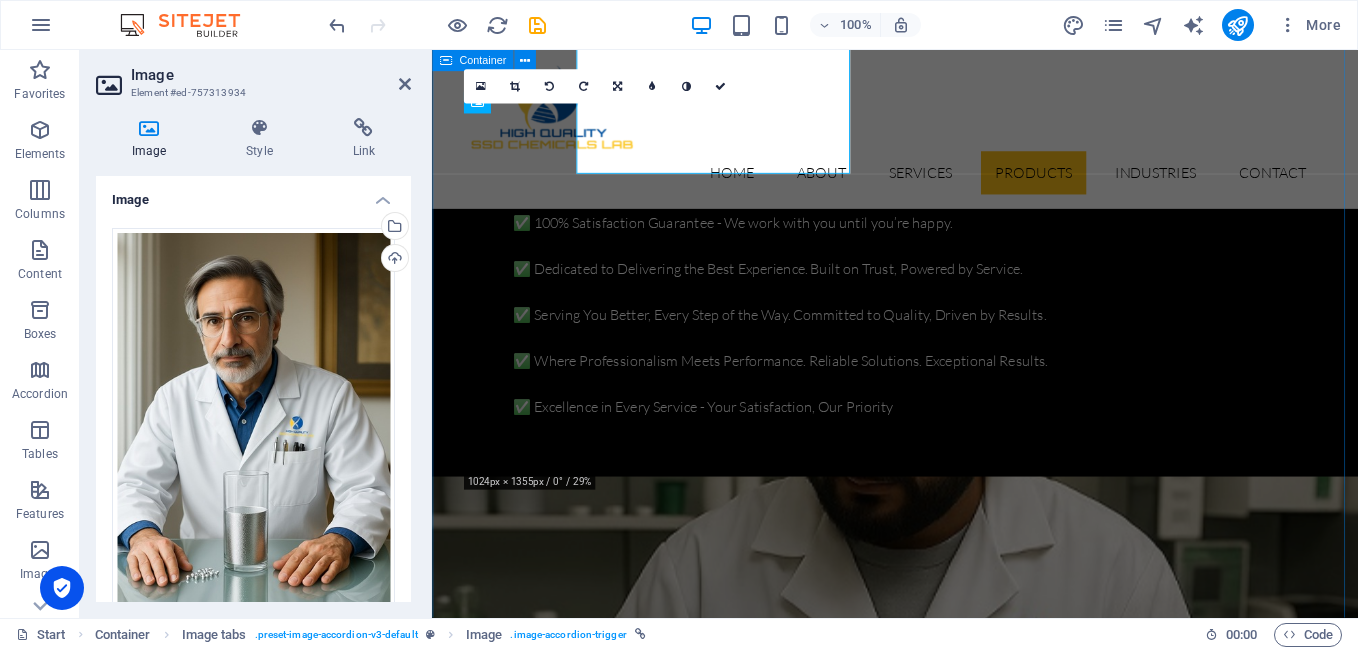 scroll, scrollTop: 7466, scrollLeft: 0, axis: vertical 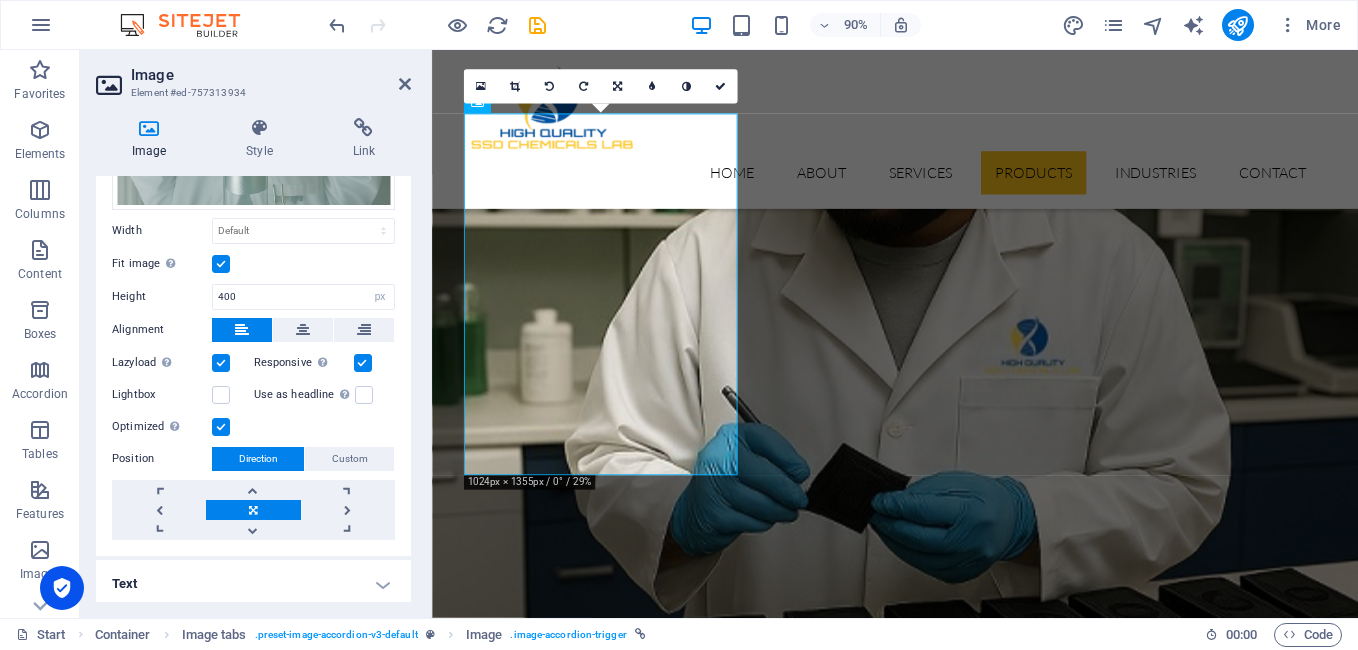 click on "Text" at bounding box center [253, 584] 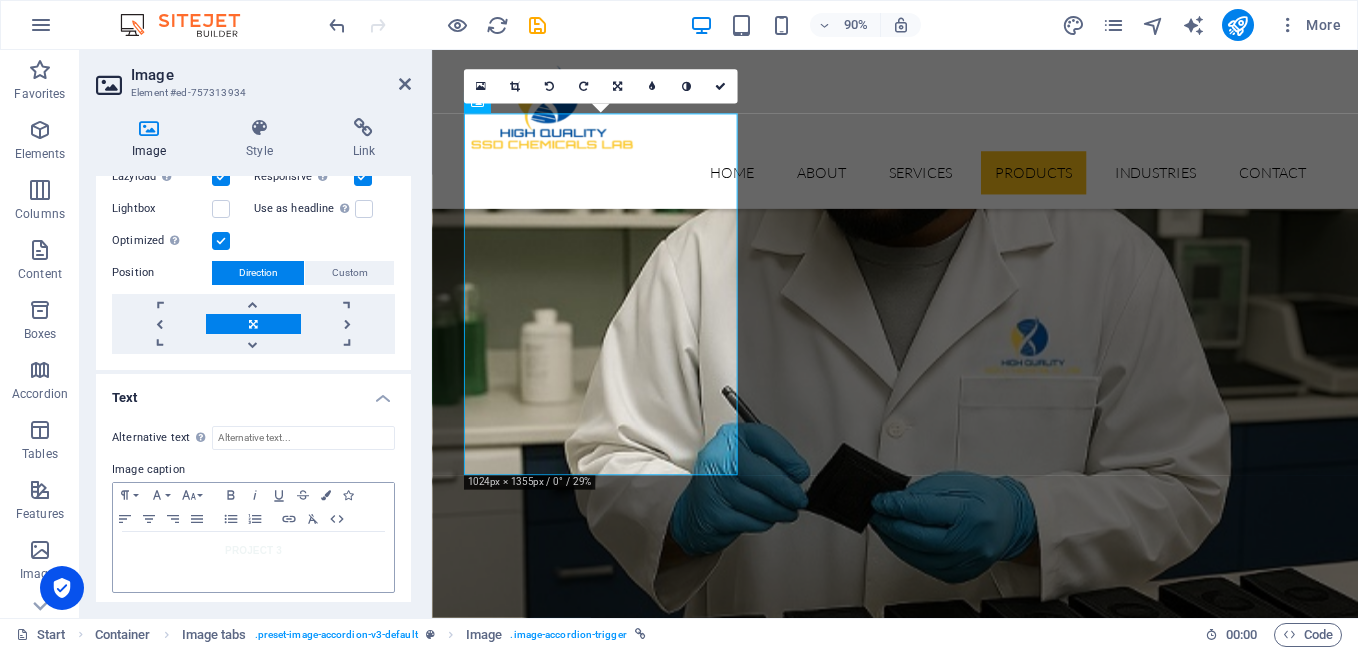 scroll, scrollTop: 617, scrollLeft: 0, axis: vertical 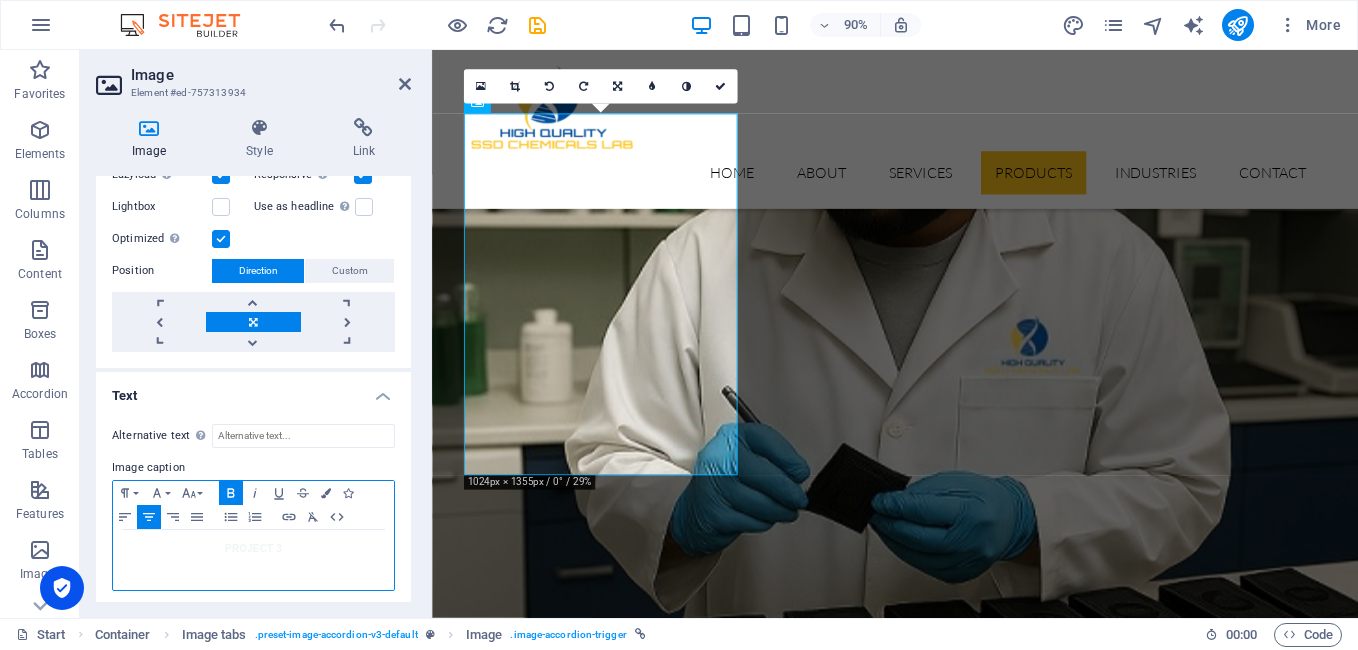 click on "PROJECT 3" at bounding box center [253, 549] 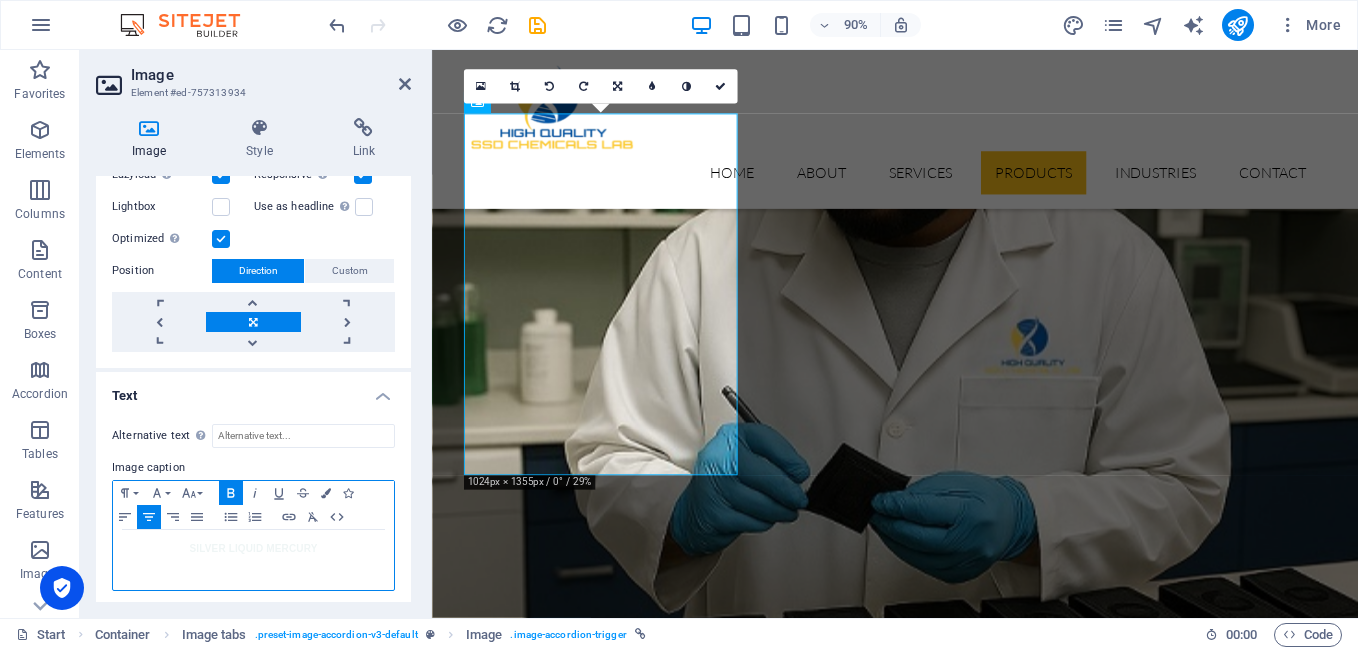 scroll, scrollTop: 0, scrollLeft: 5, axis: horizontal 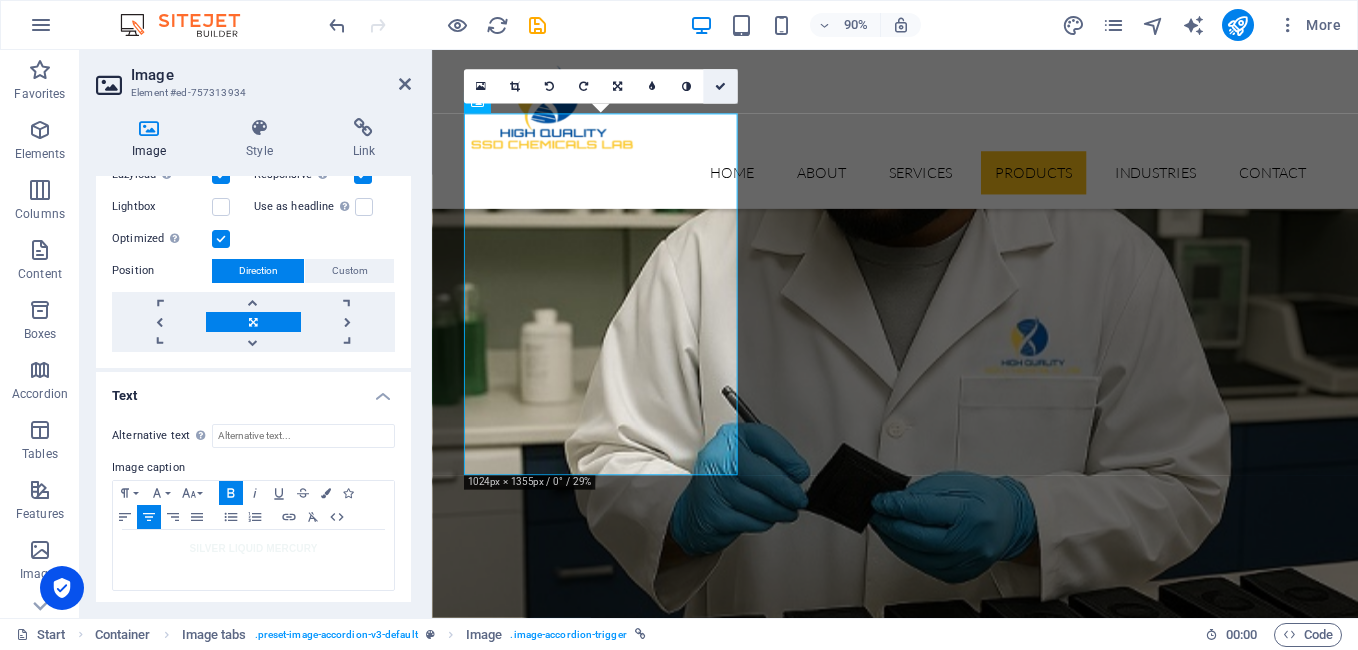 click at bounding box center (720, 86) 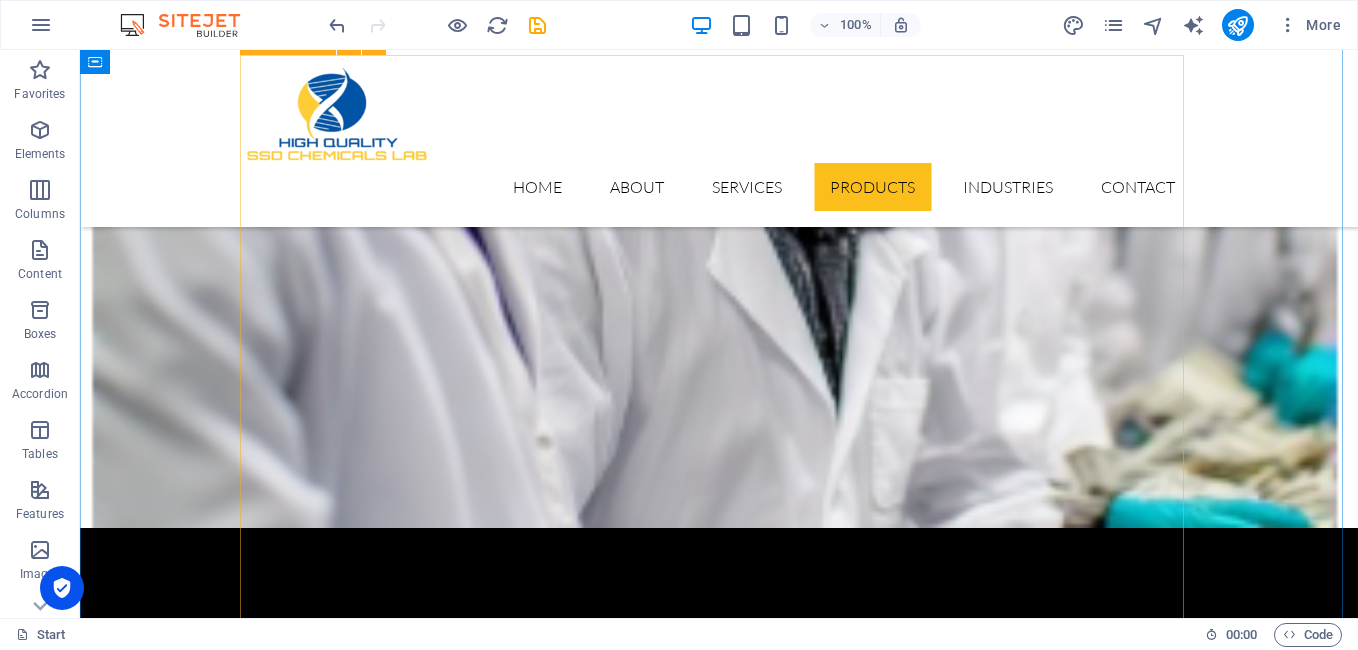 scroll, scrollTop: 8464, scrollLeft: 0, axis: vertical 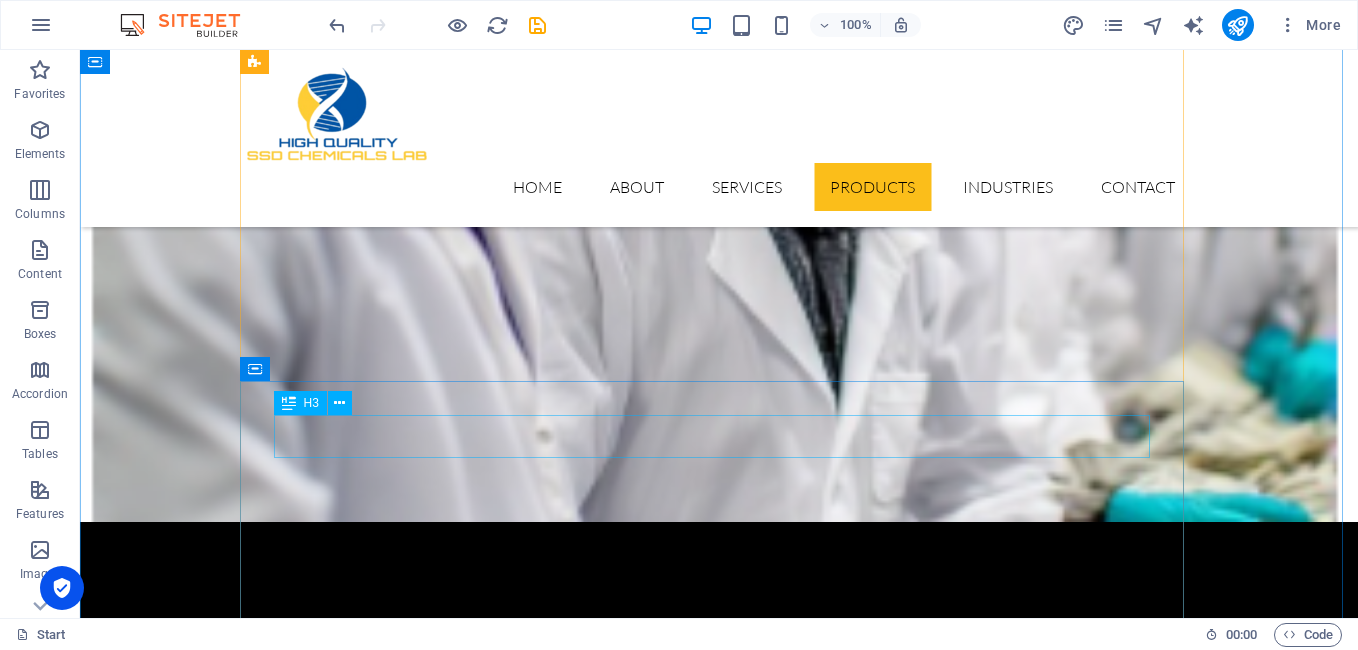 click on "RED LIQUID MERCURY" at bounding box center (719, 5869) 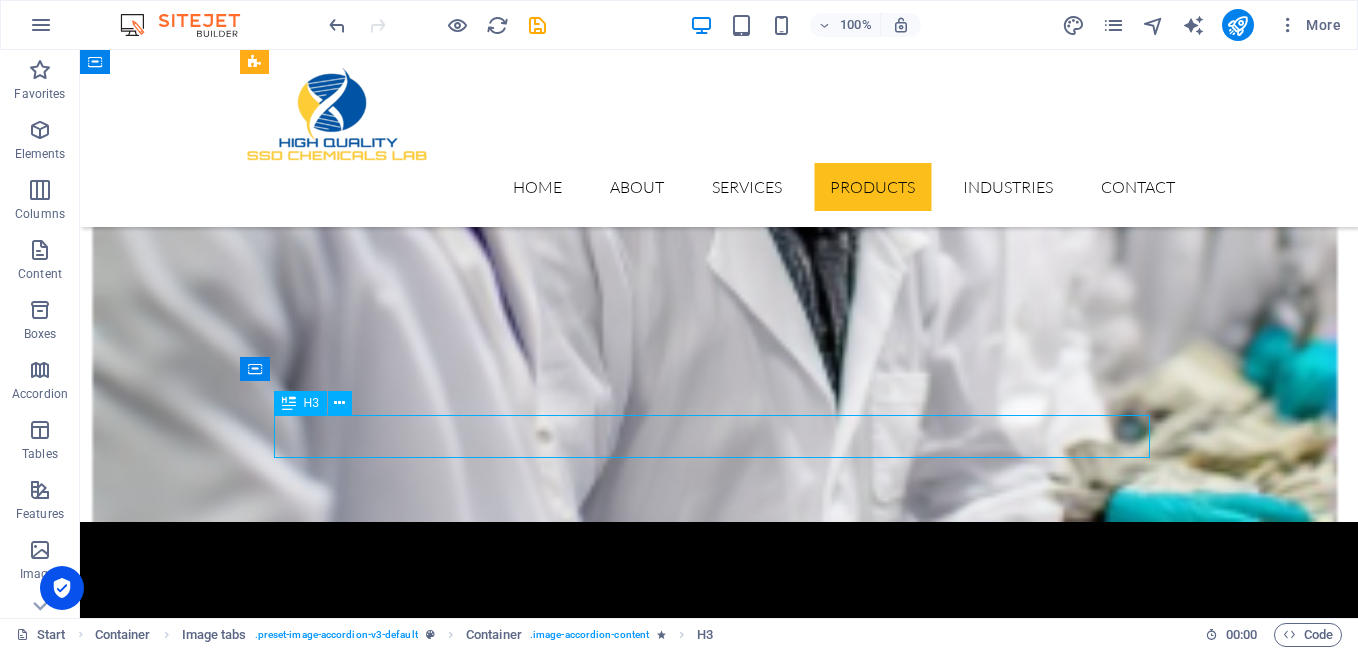 click on "RED LIQUID MERCURY" at bounding box center [719, 5869] 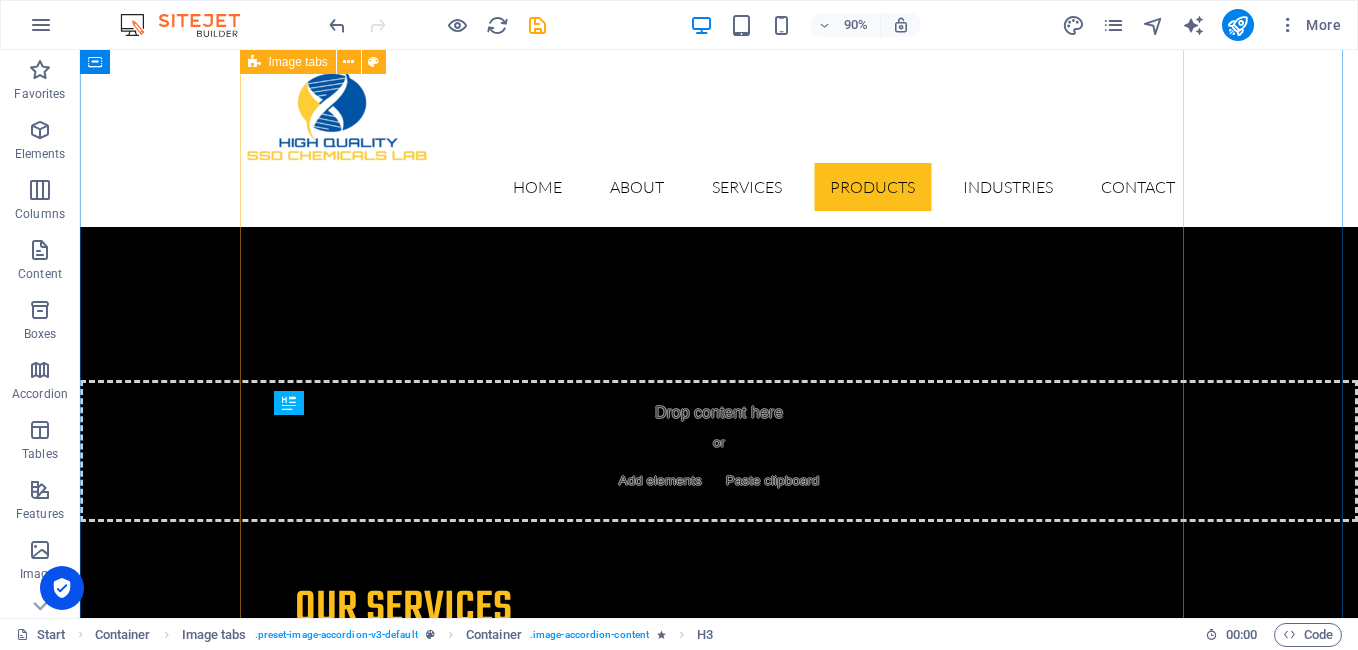 scroll, scrollTop: 8464, scrollLeft: 0, axis: vertical 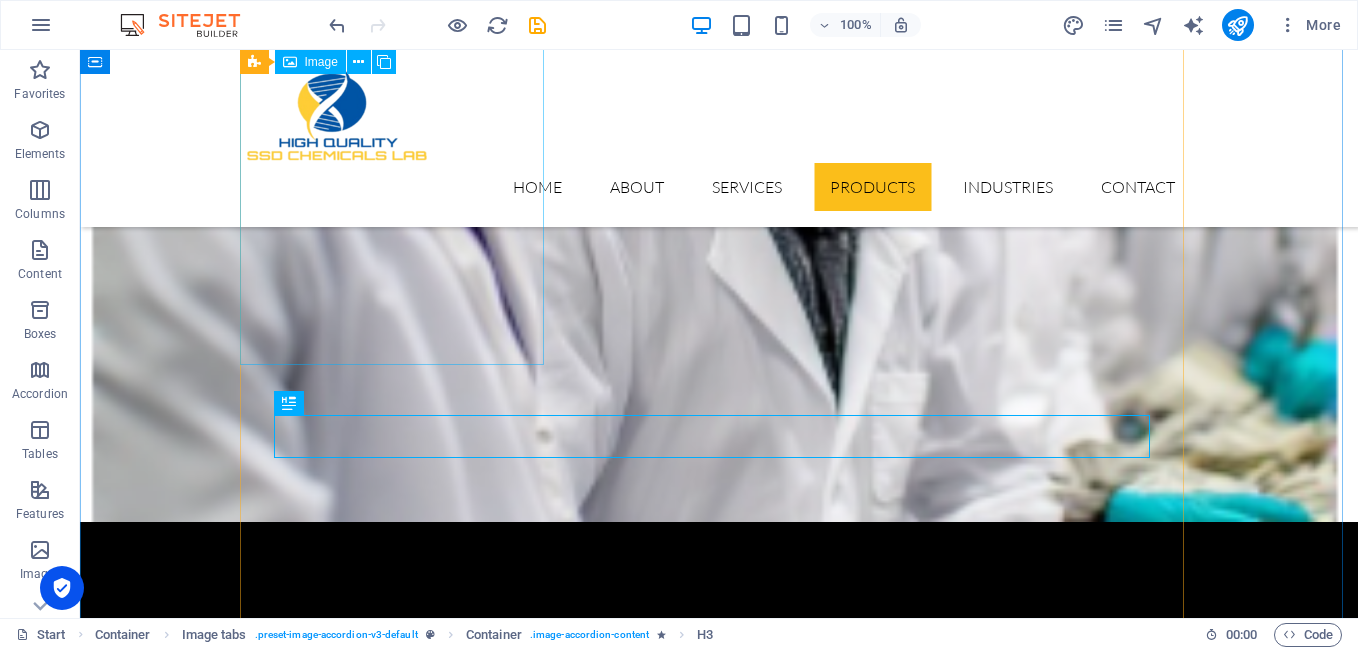 click on "PROJECT 1" at bounding box center [399, 5597] 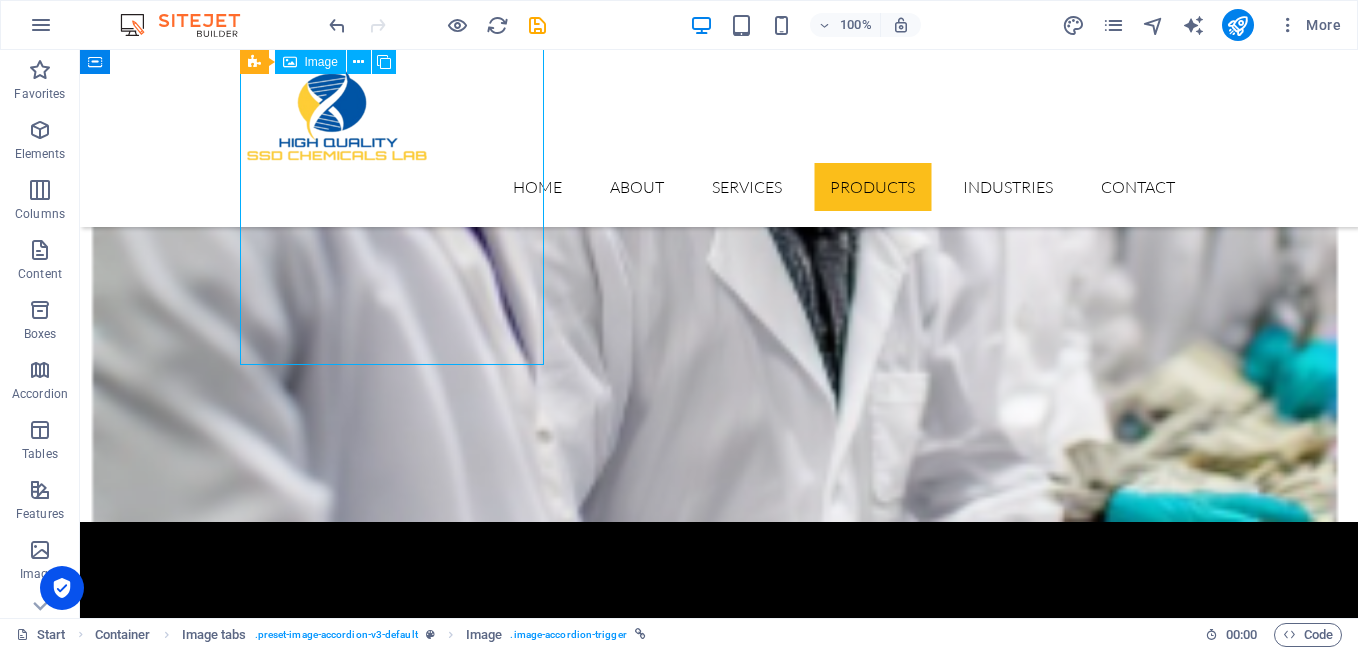 click on "PROJECT 1" at bounding box center [399, 5597] 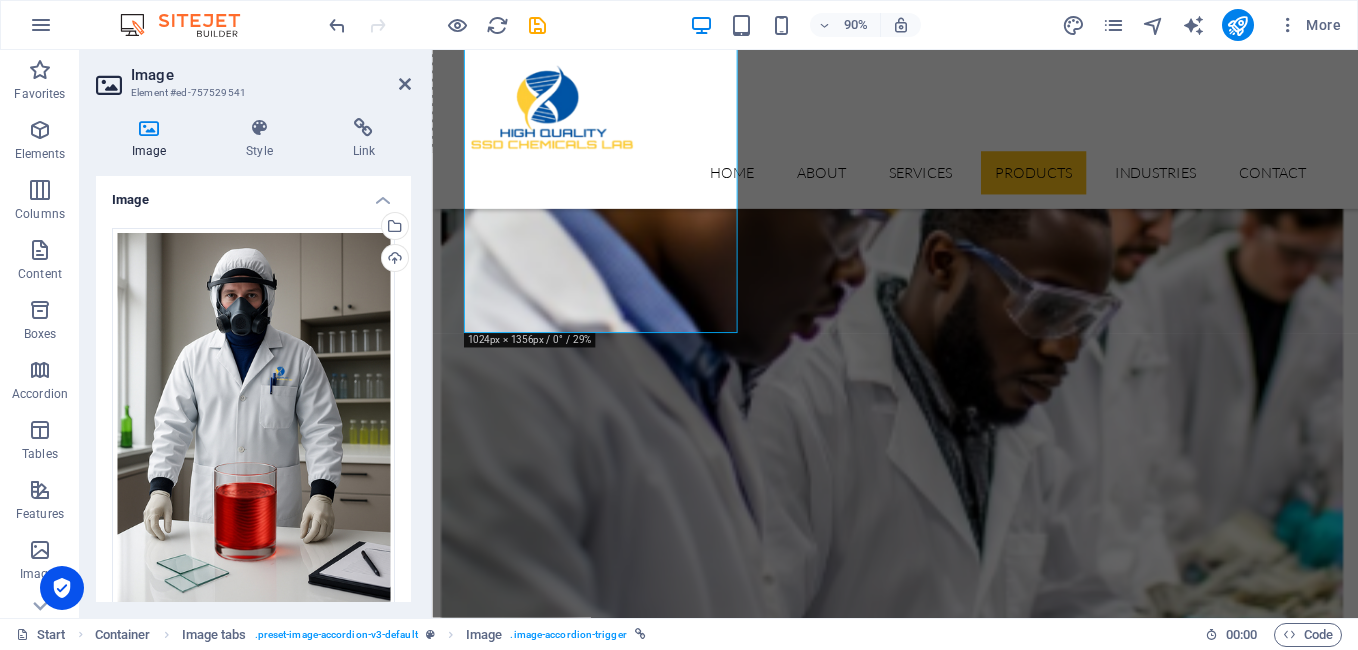 scroll, scrollTop: 8799, scrollLeft: 0, axis: vertical 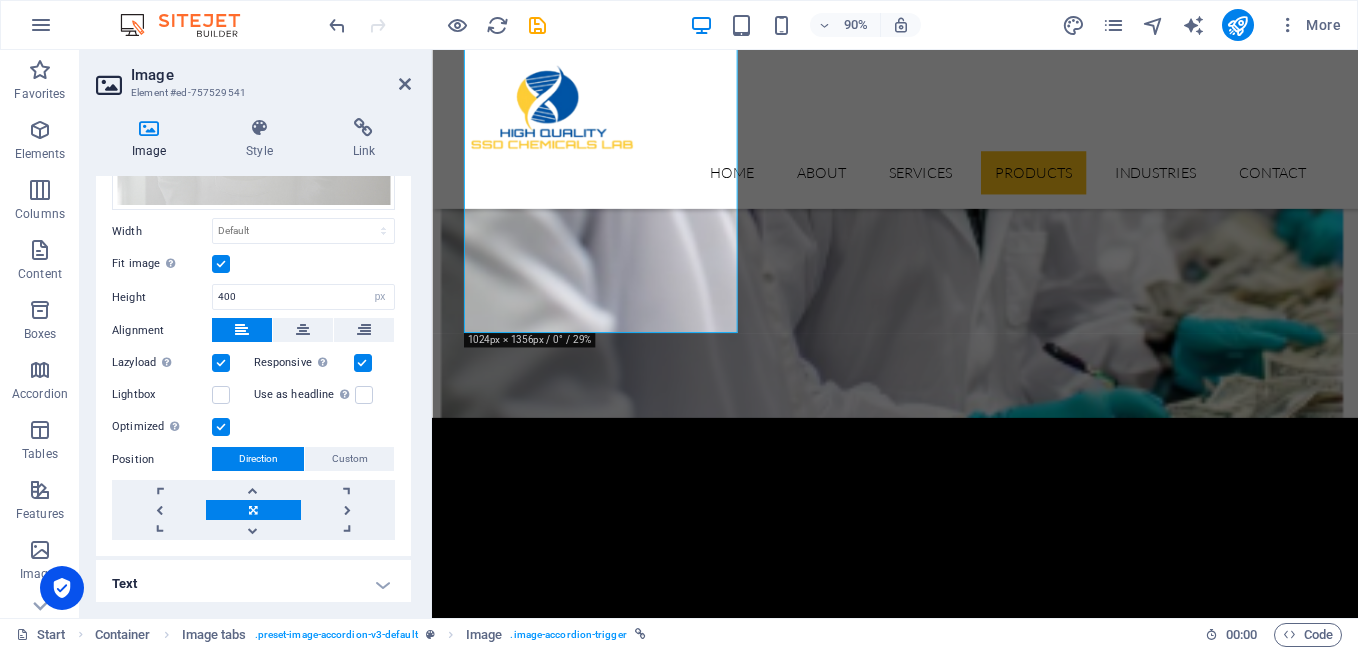 click on "Text" at bounding box center [253, 584] 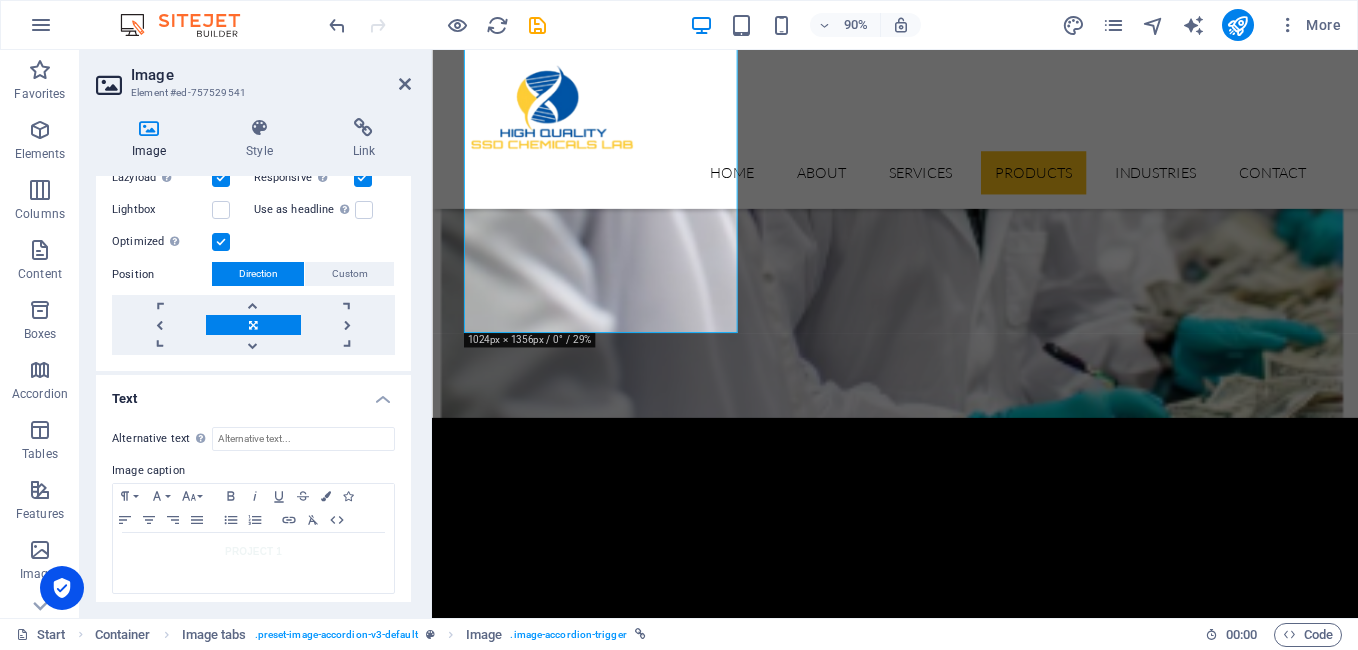 scroll, scrollTop: 625, scrollLeft: 0, axis: vertical 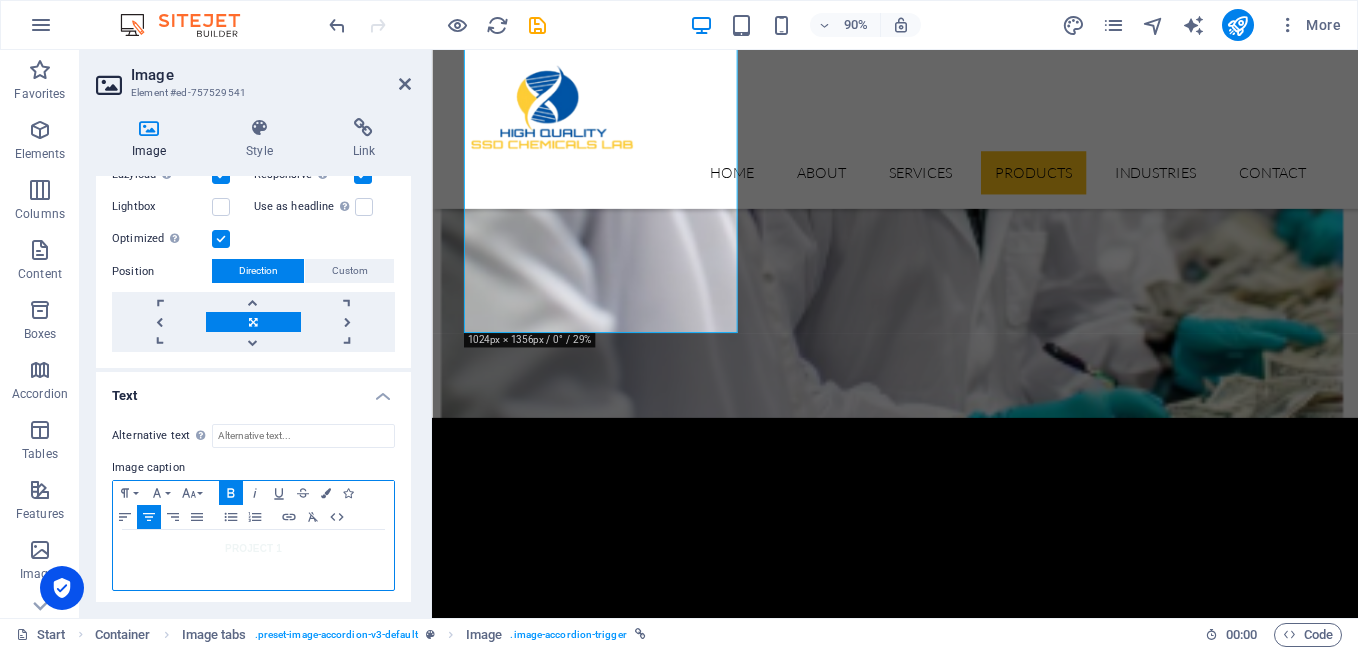 click on "PROJECT 1" at bounding box center [253, 560] 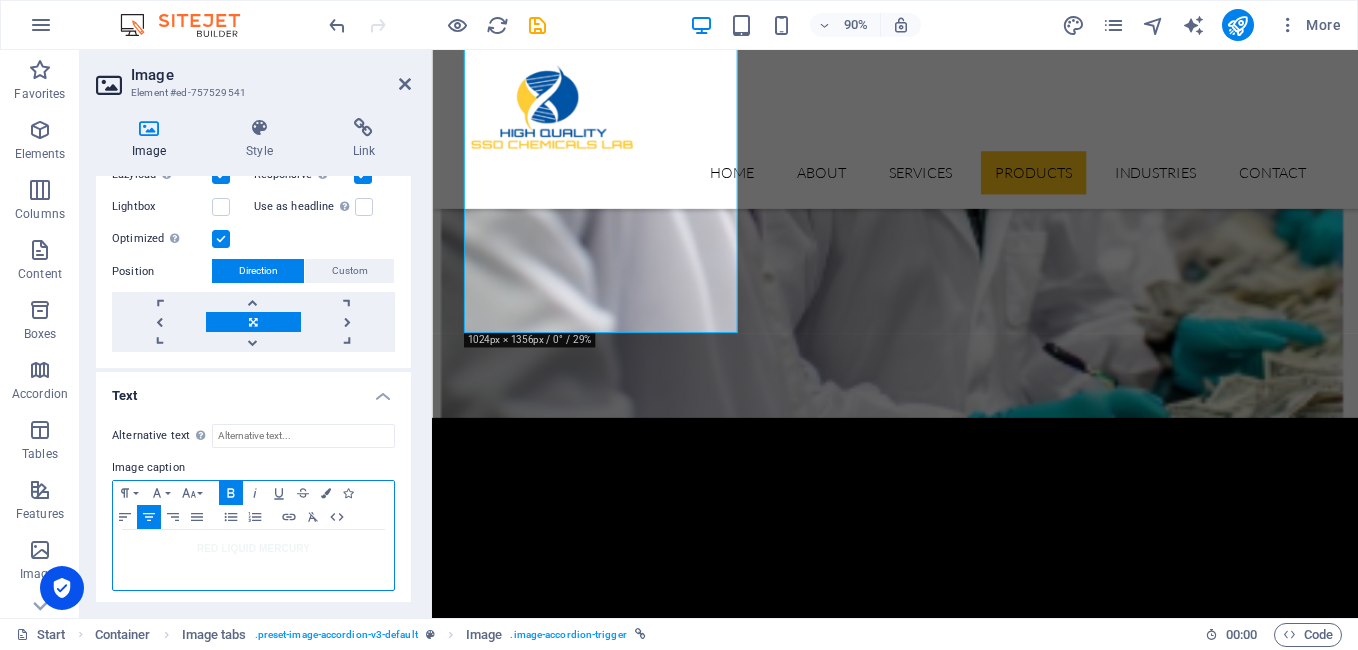 scroll, scrollTop: 0, scrollLeft: 5, axis: horizontal 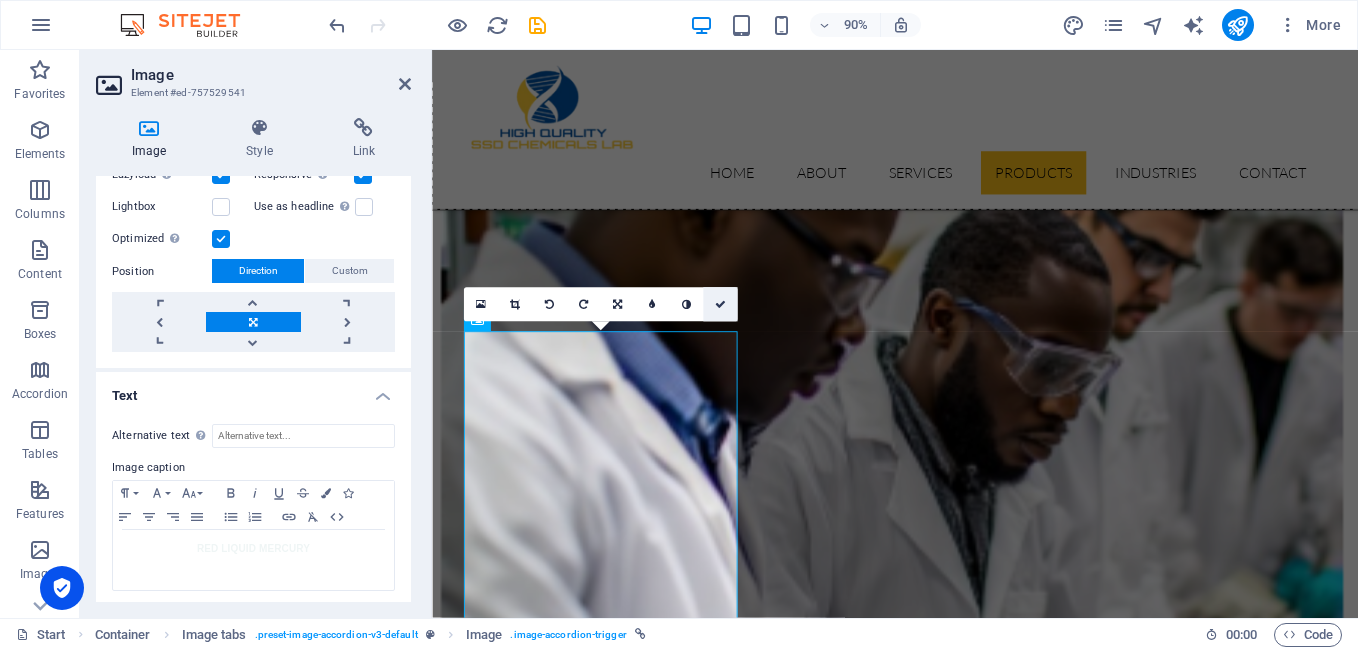 click at bounding box center [720, 304] 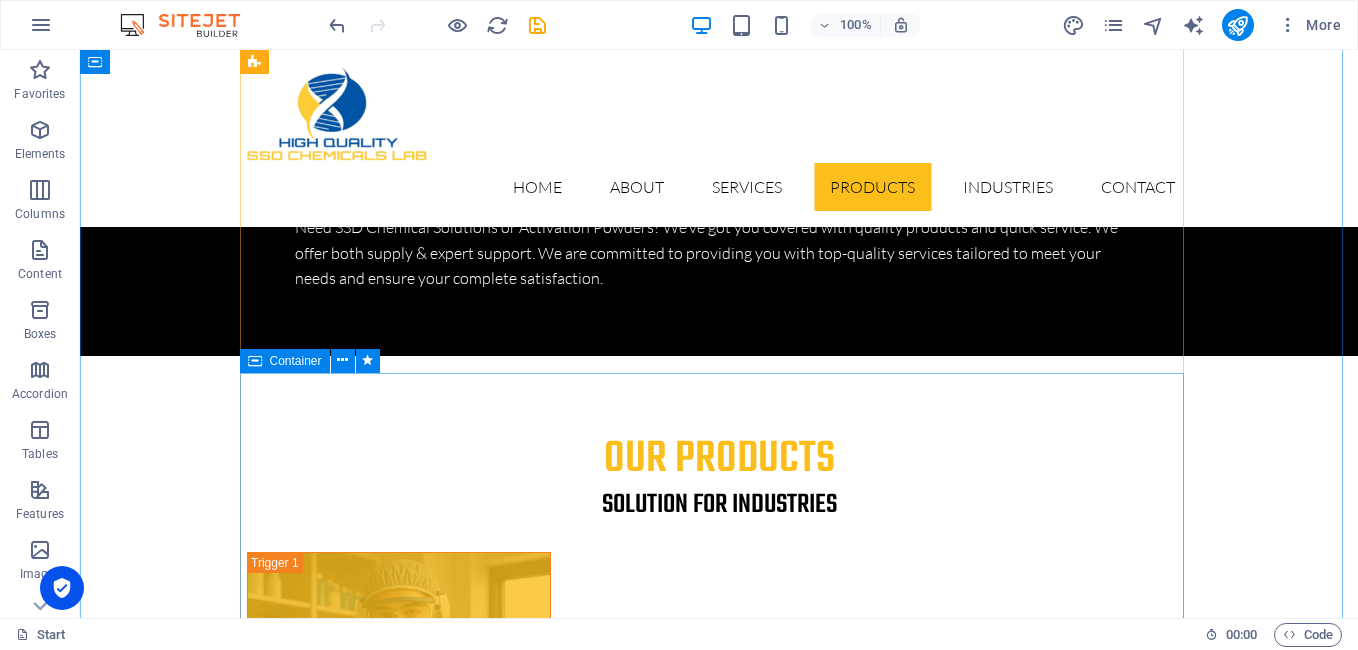 scroll, scrollTop: 9664, scrollLeft: 0, axis: vertical 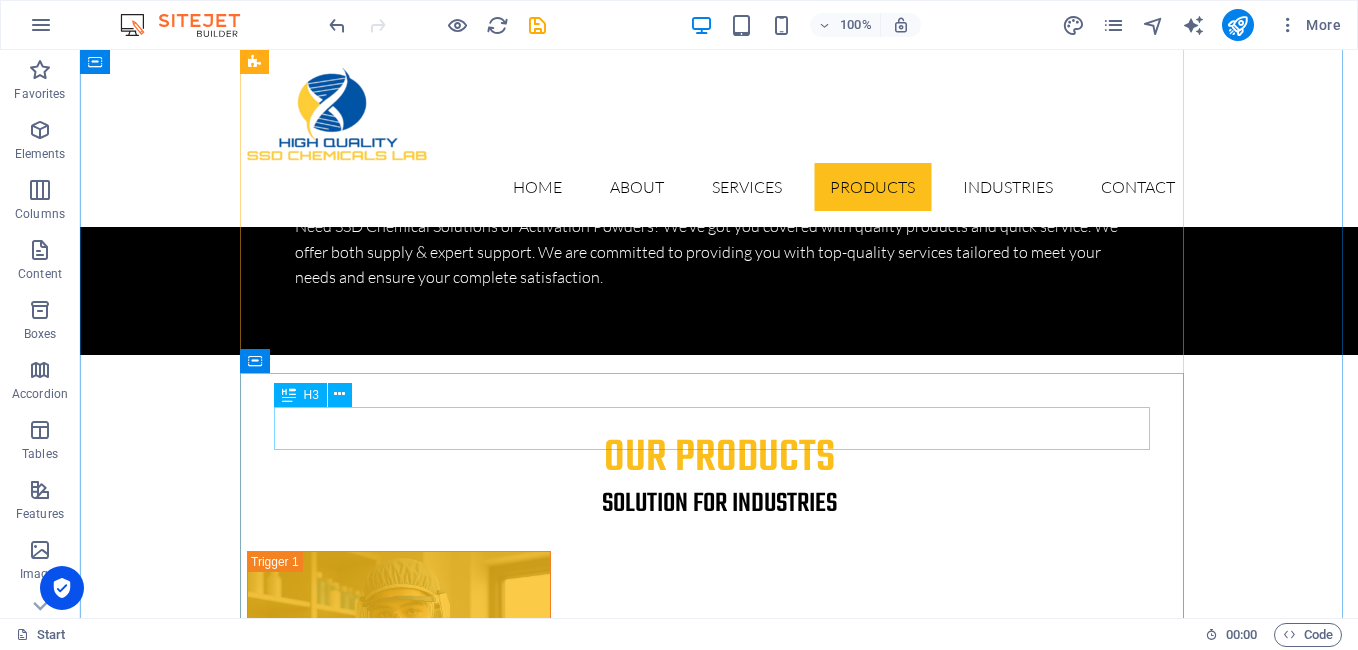 click on "SILVER MERCURY POWDER" at bounding box center (719, 5860) 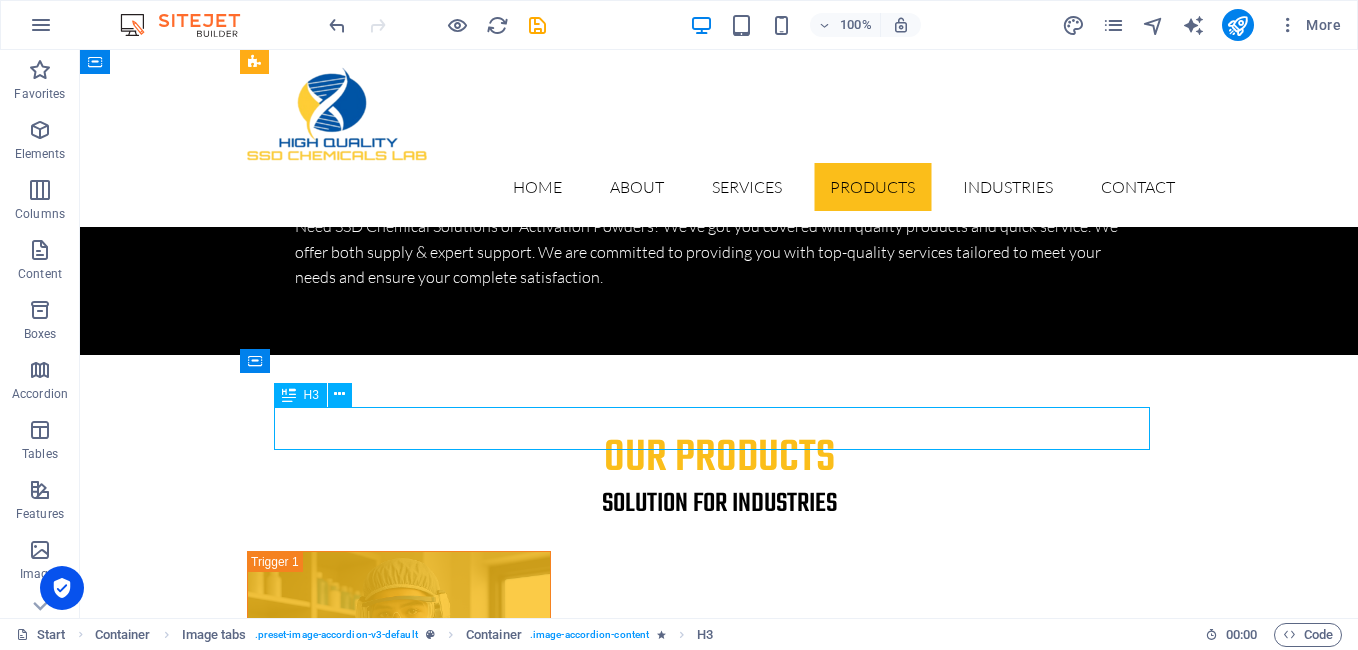 click on "SILVER MERCURY POWDER" at bounding box center [719, 5860] 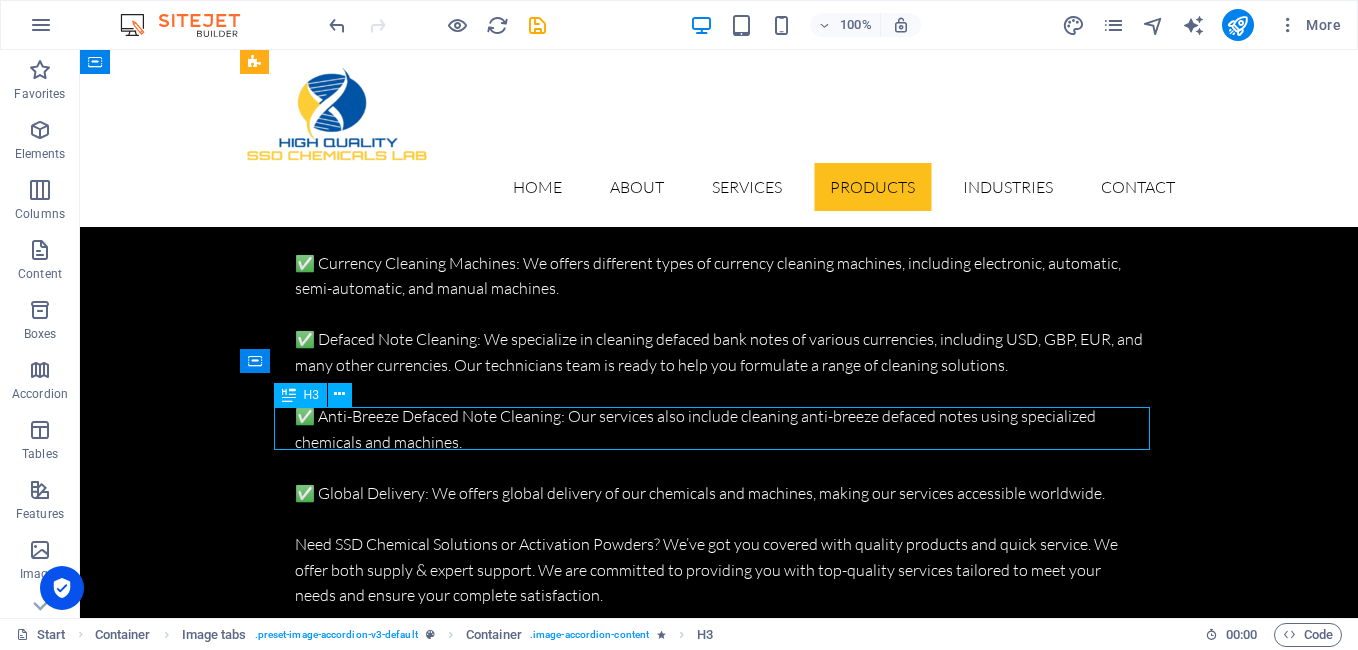 scroll, scrollTop: 9999, scrollLeft: 0, axis: vertical 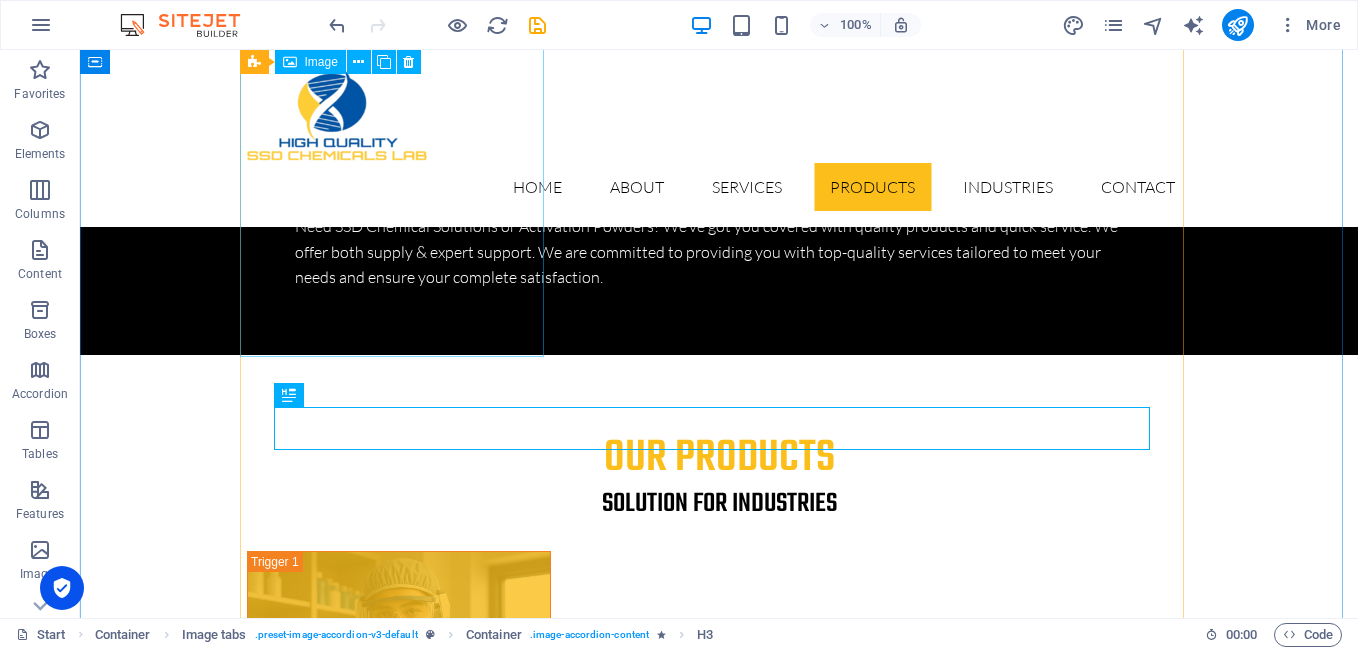 click on "PROJECT 2" at bounding box center (399, 5588) 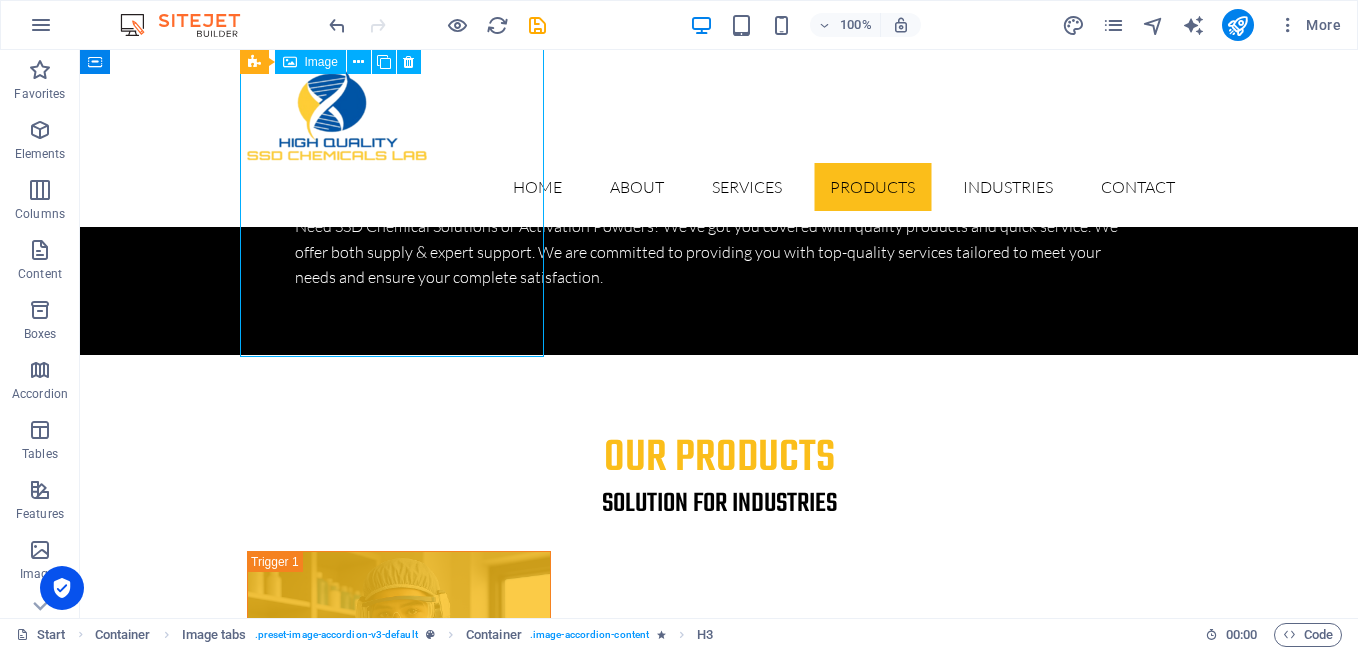click on "PROJECT 2" at bounding box center [399, 5588] 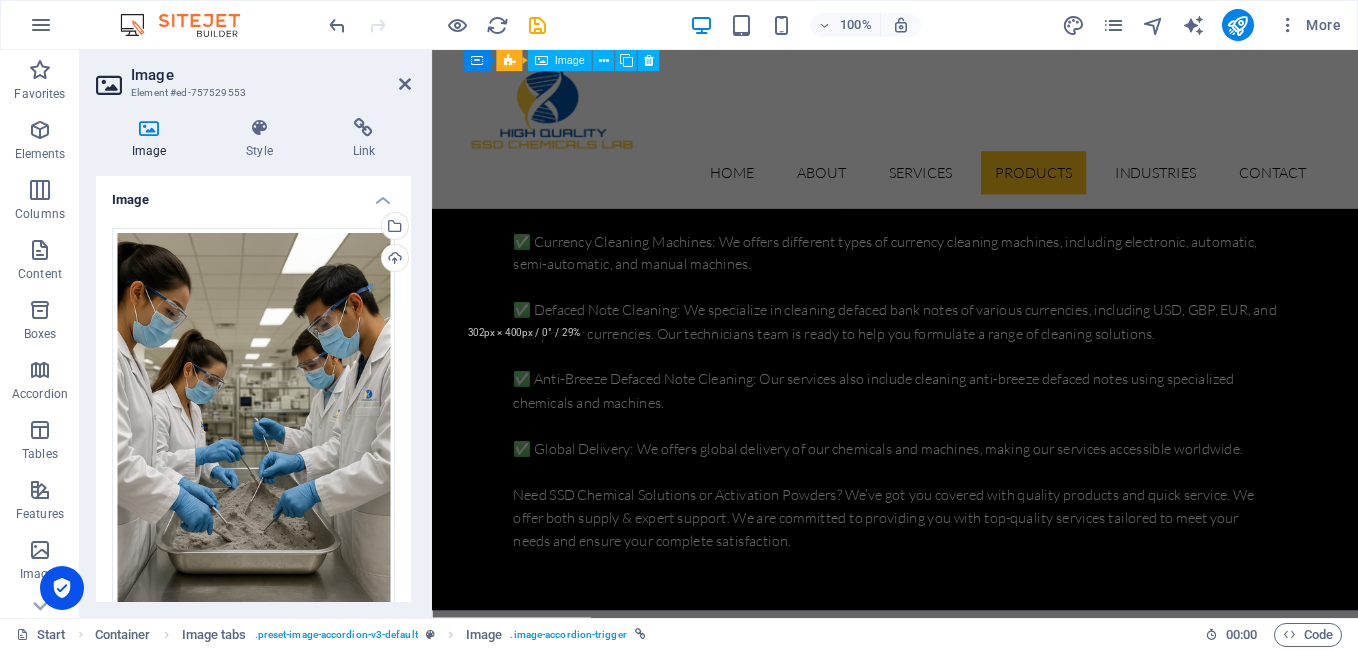 scroll, scrollTop: 9999, scrollLeft: 0, axis: vertical 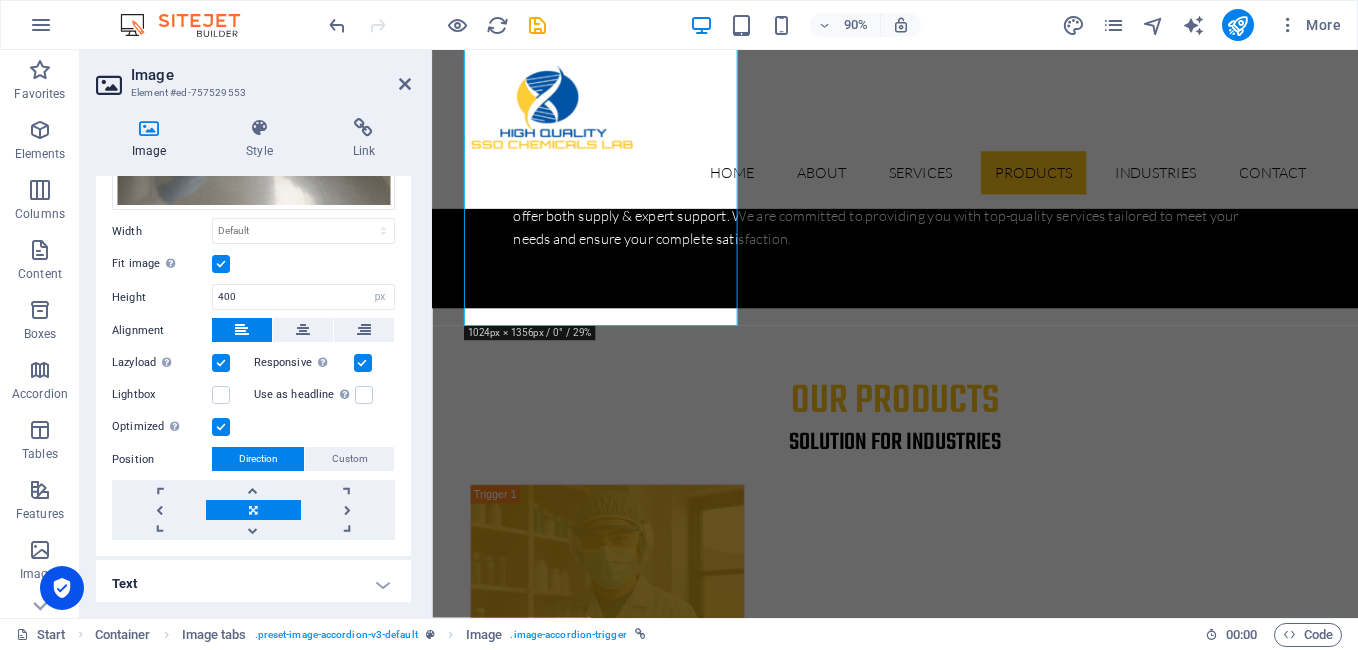 click on "Text" at bounding box center (253, 584) 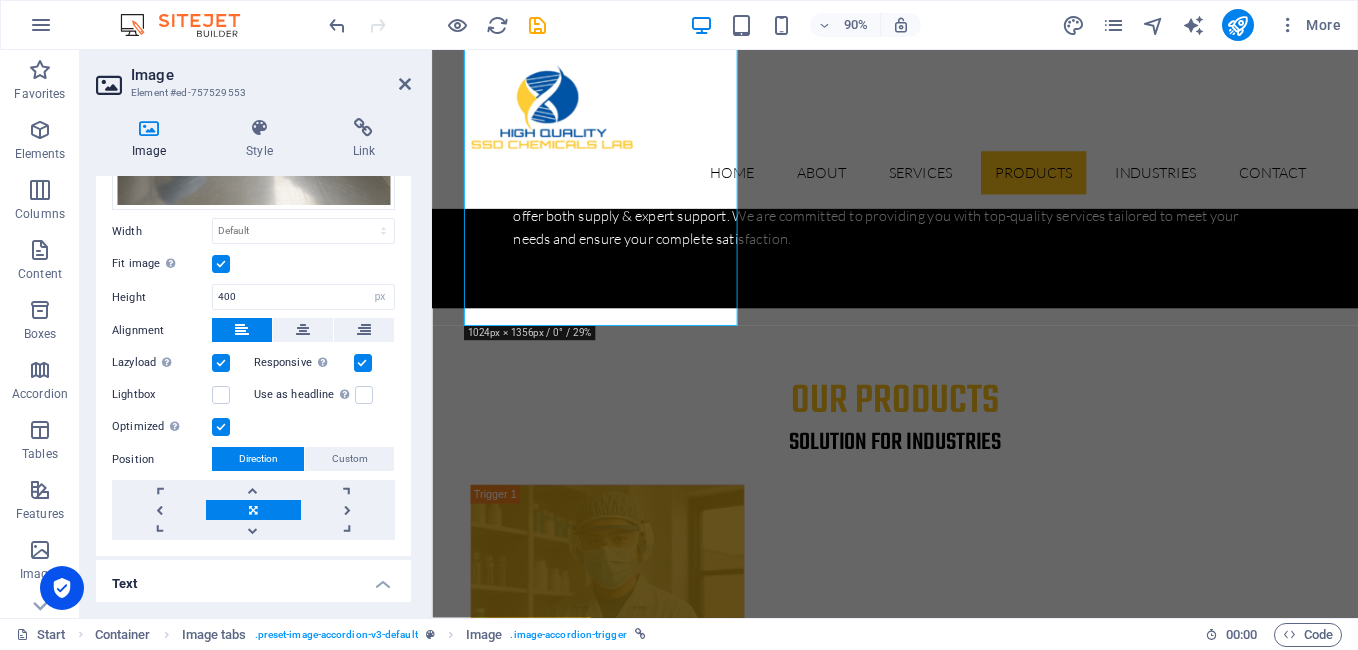 scroll, scrollTop: 625, scrollLeft: 0, axis: vertical 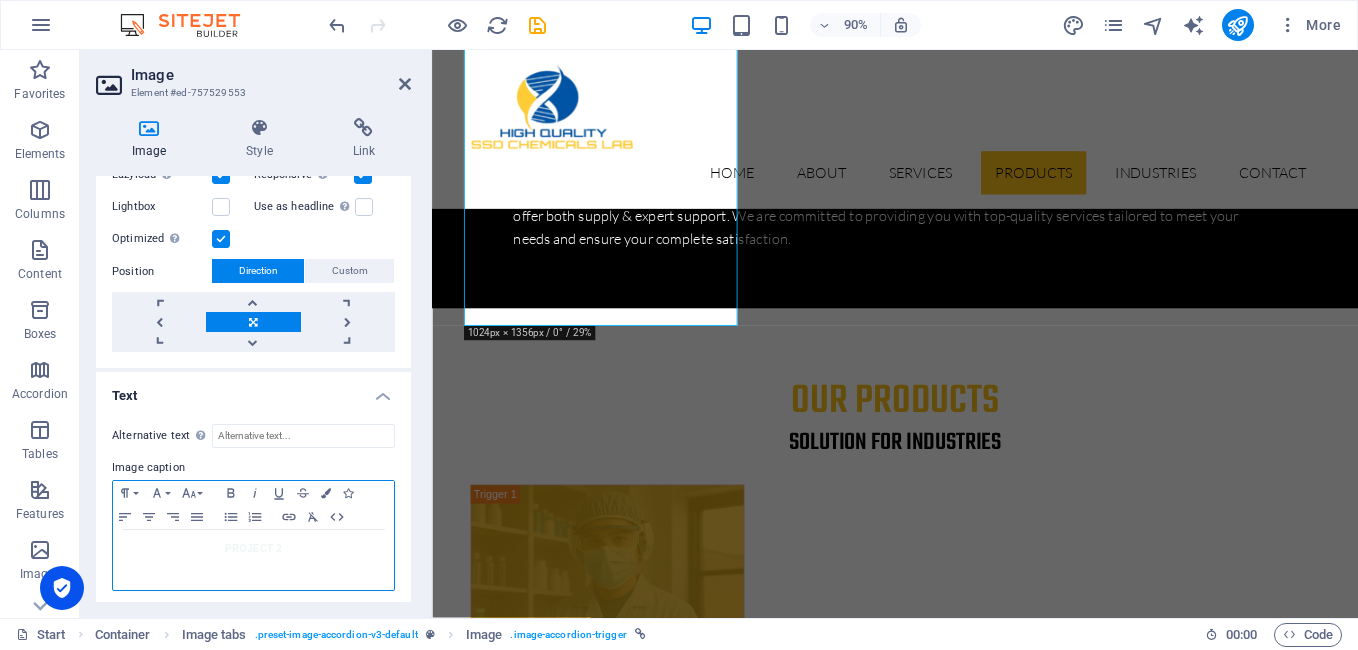click on "PROJECT 2" at bounding box center [253, 549] 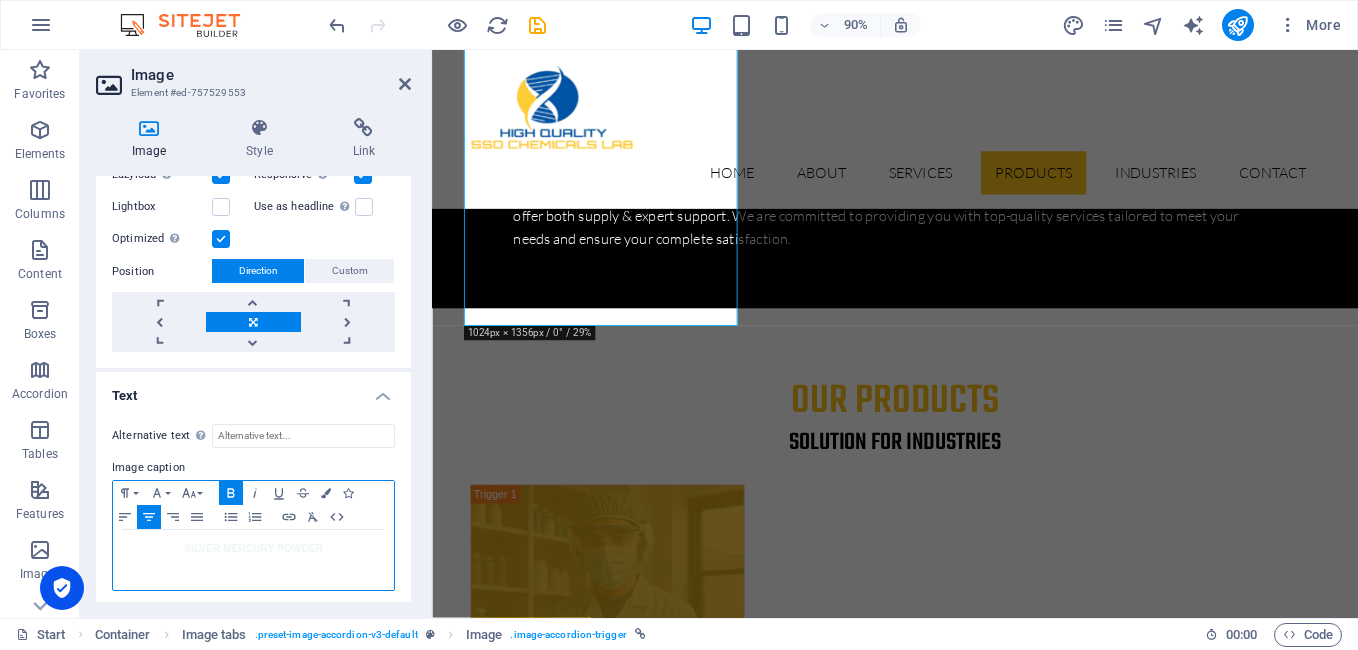 scroll, scrollTop: 0, scrollLeft: 5, axis: horizontal 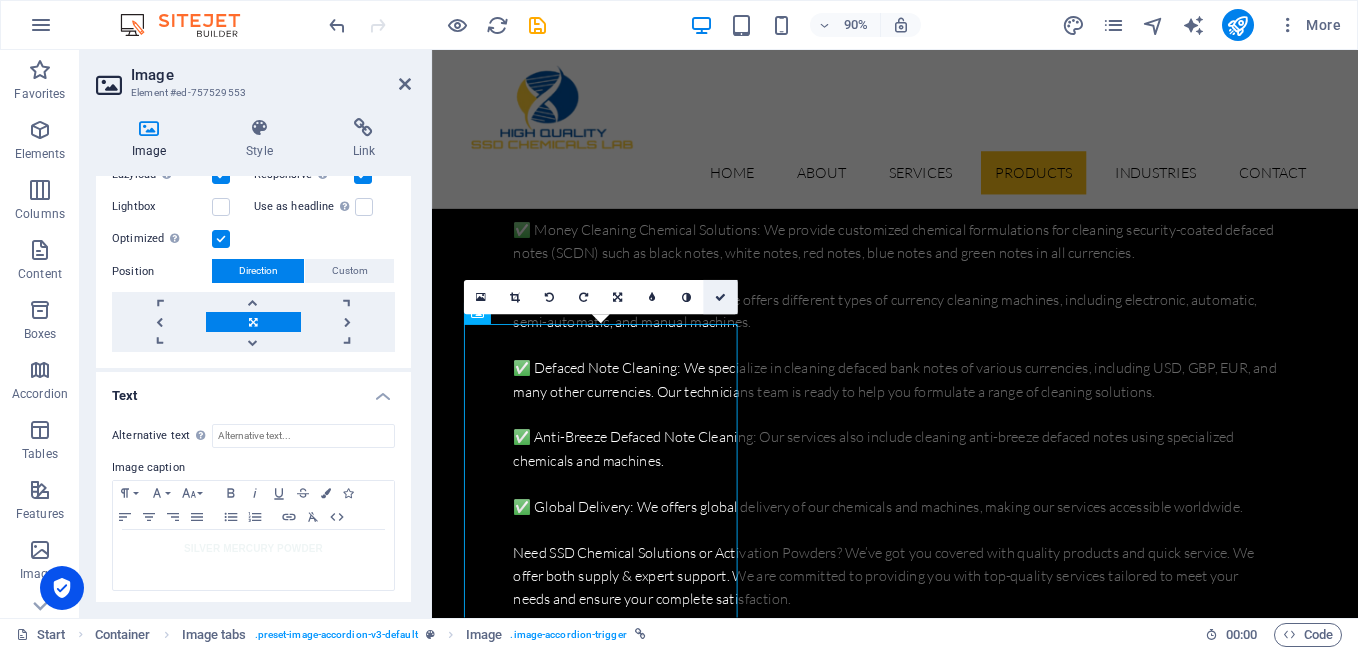 click at bounding box center [720, 297] 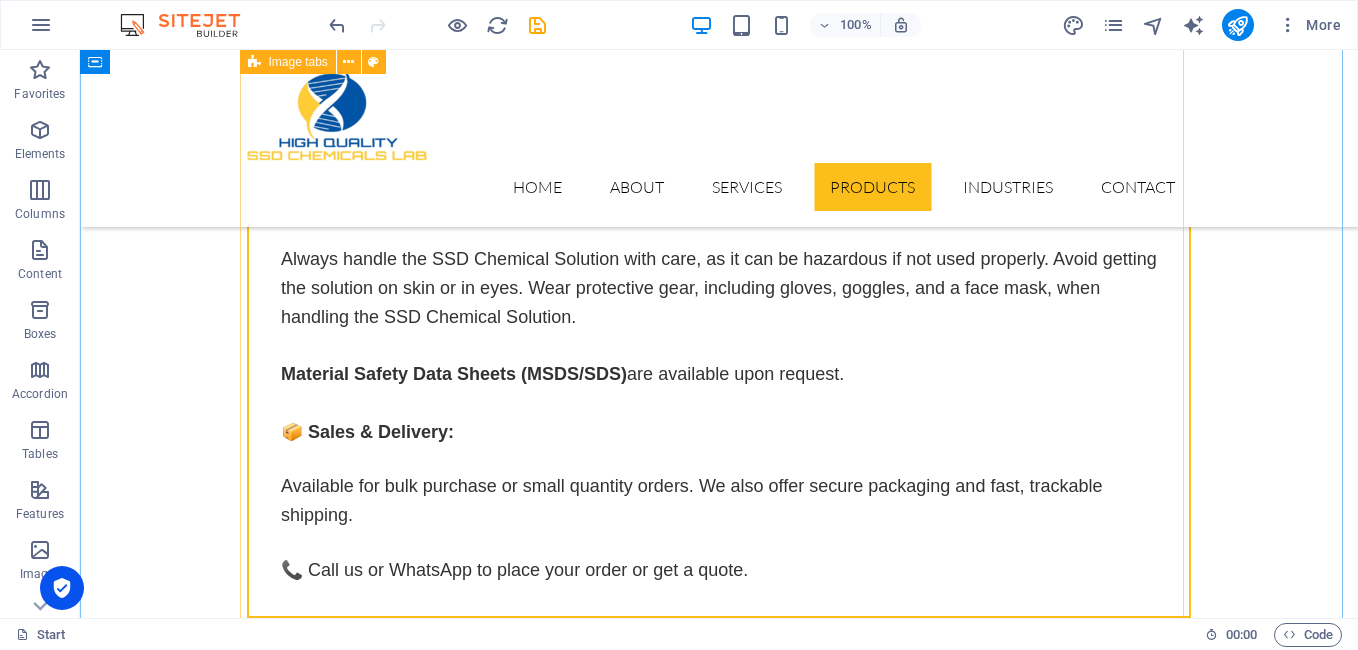 scroll, scrollTop: 10864, scrollLeft: 0, axis: vertical 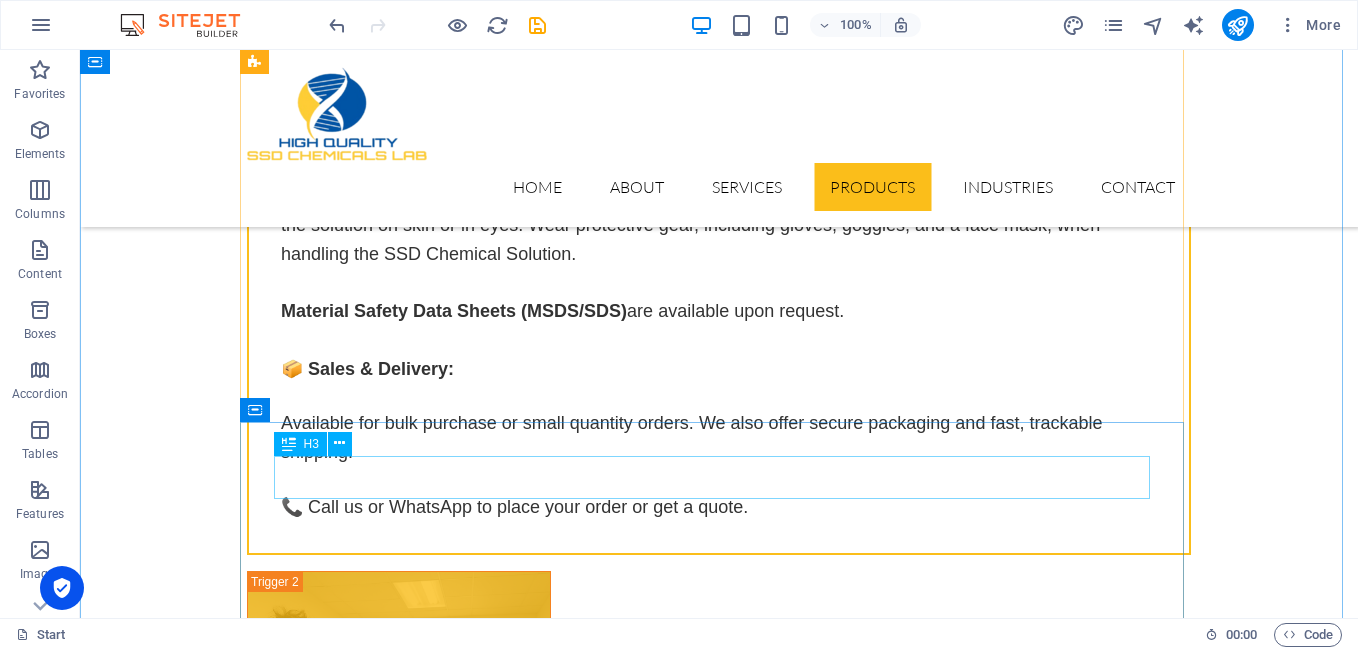 click on "RED MERCURY POWDER" at bounding box center (719, 5910) 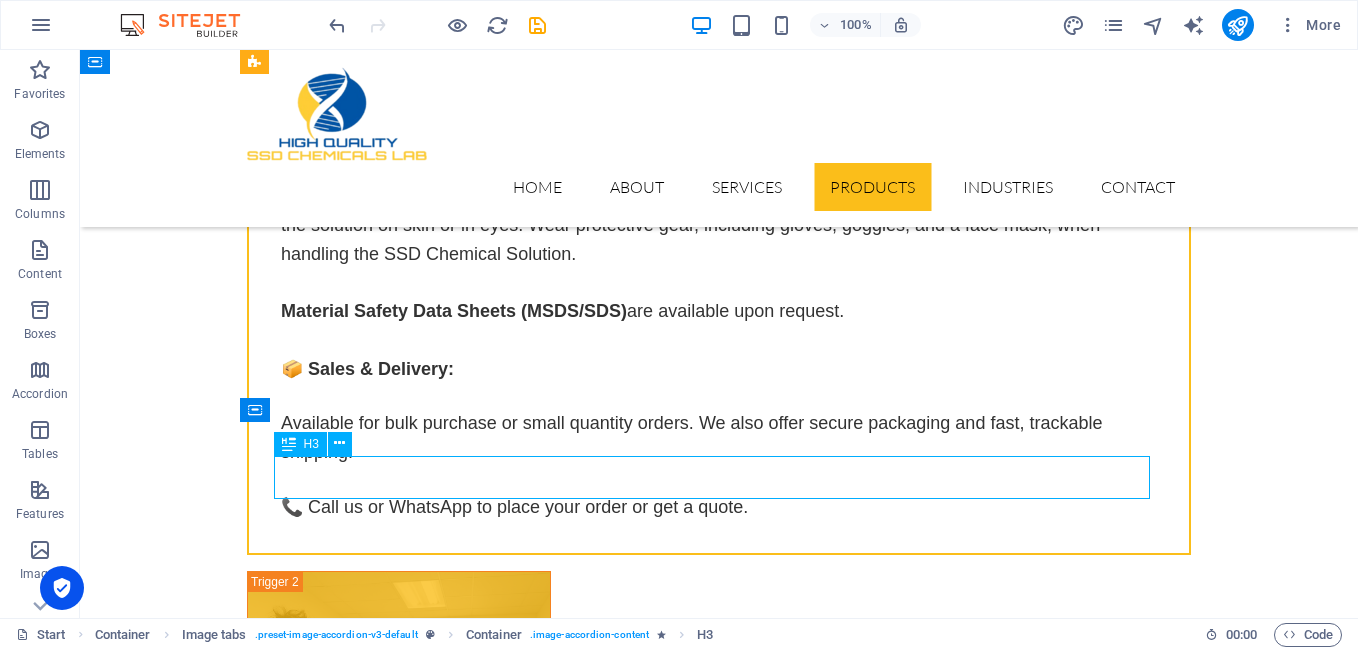 click on "RED MERCURY POWDER" at bounding box center [719, 5910] 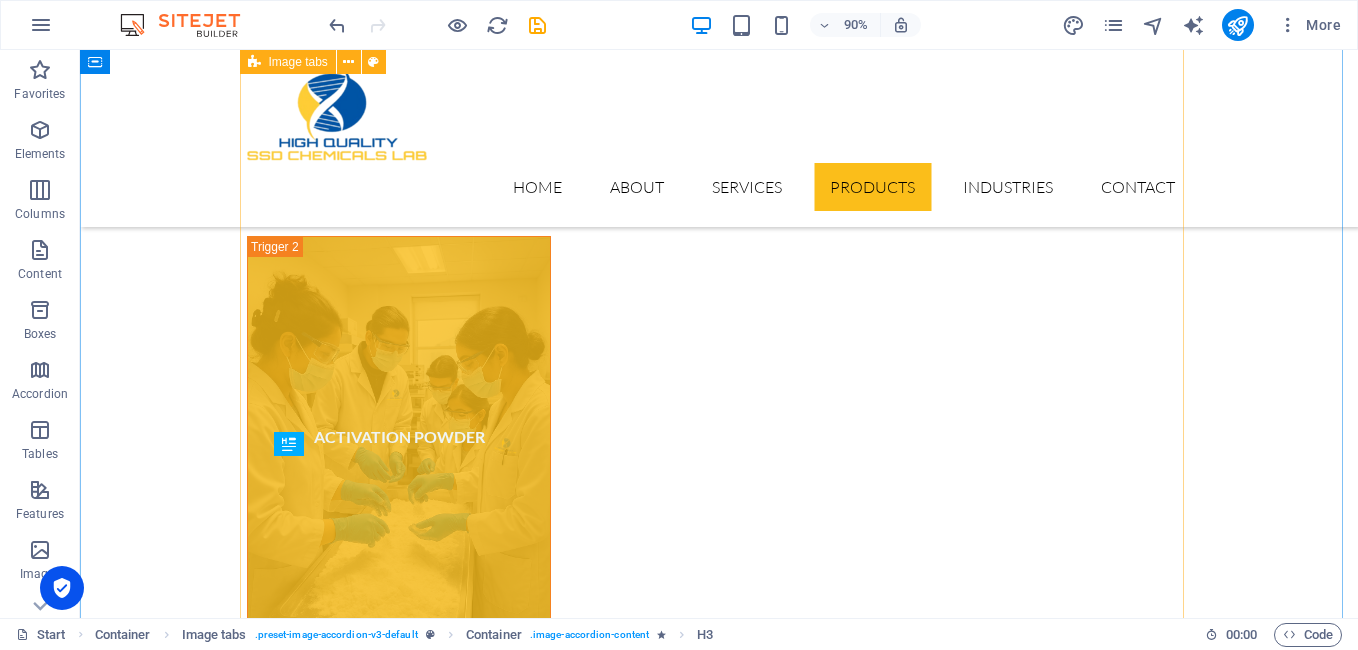 scroll, scrollTop: 10864, scrollLeft: 0, axis: vertical 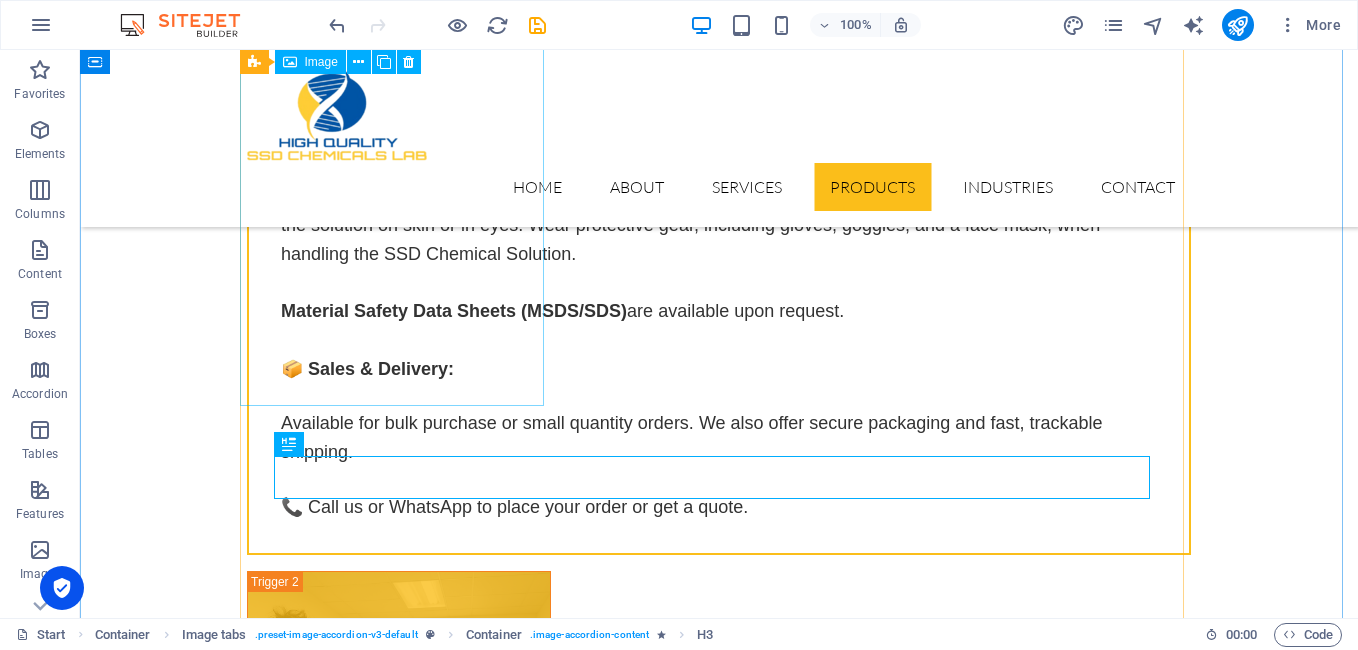 click on "PROJECT 3" at bounding box center (399, 5638) 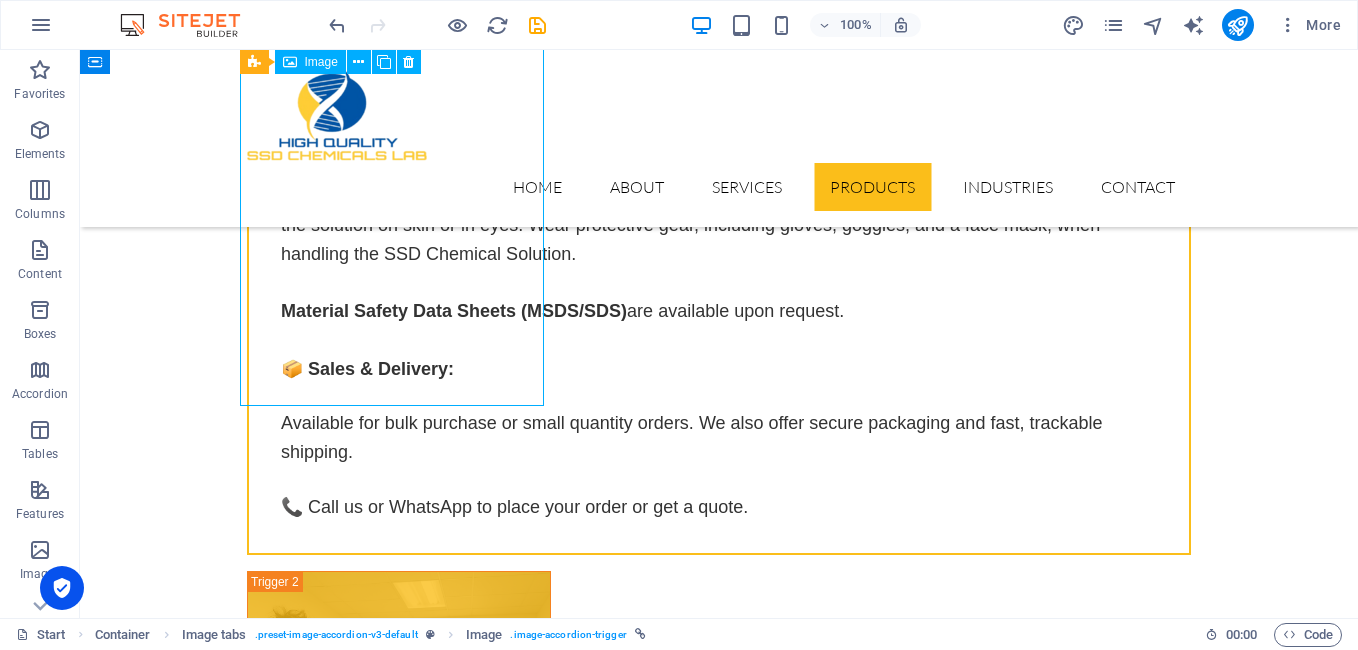 click on "PROJECT 3" at bounding box center [399, 5638] 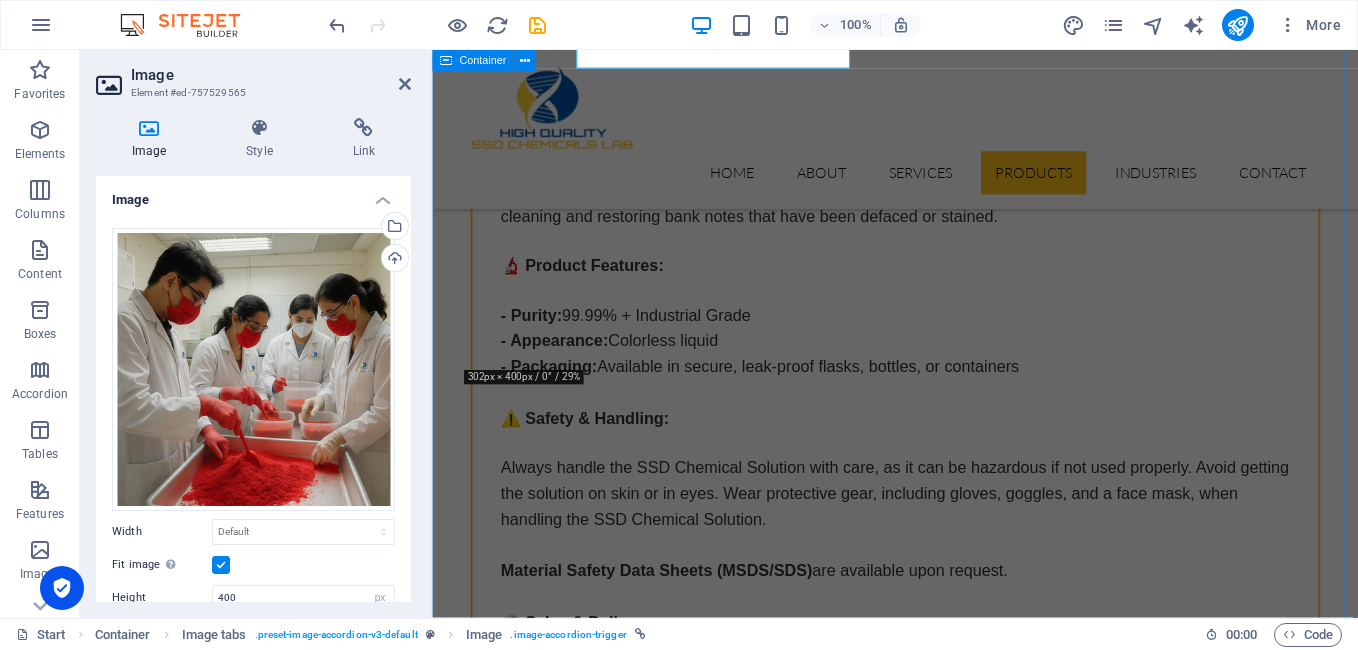 scroll, scrollTop: 11199, scrollLeft: 0, axis: vertical 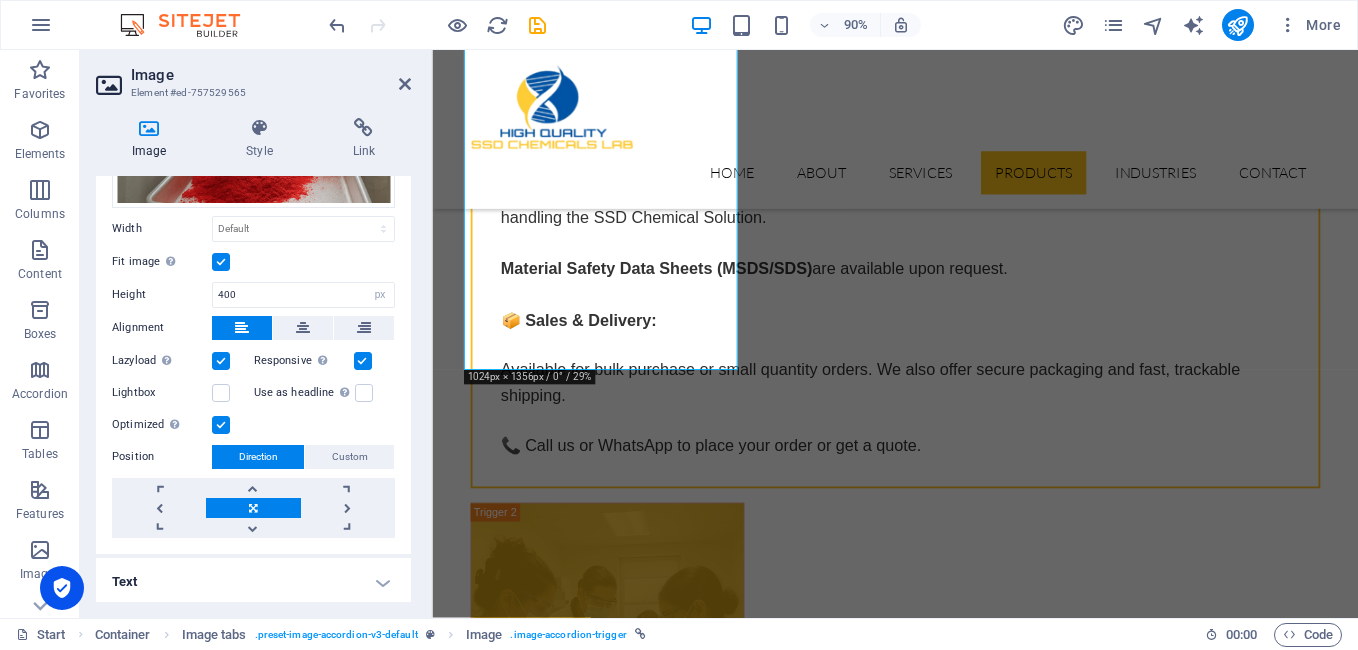 click on "Text" at bounding box center (253, 582) 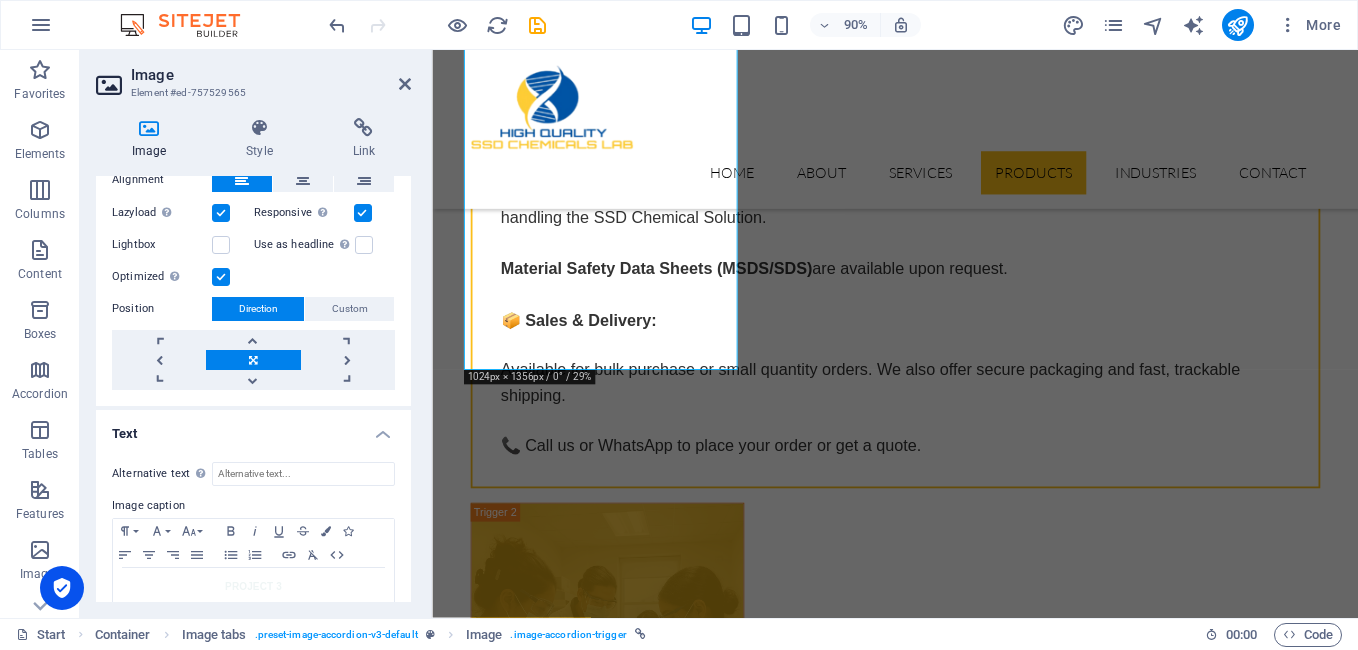 scroll, scrollTop: 491, scrollLeft: 0, axis: vertical 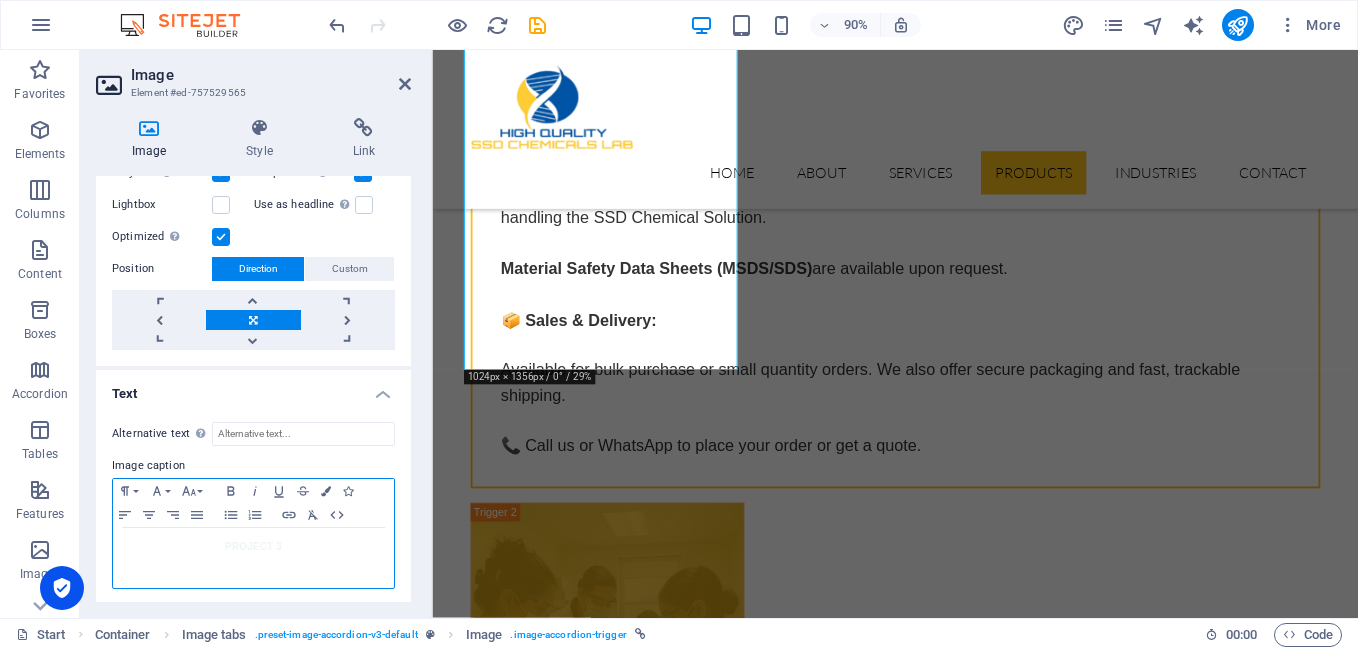 click on "PROJECT 3" at bounding box center [253, 547] 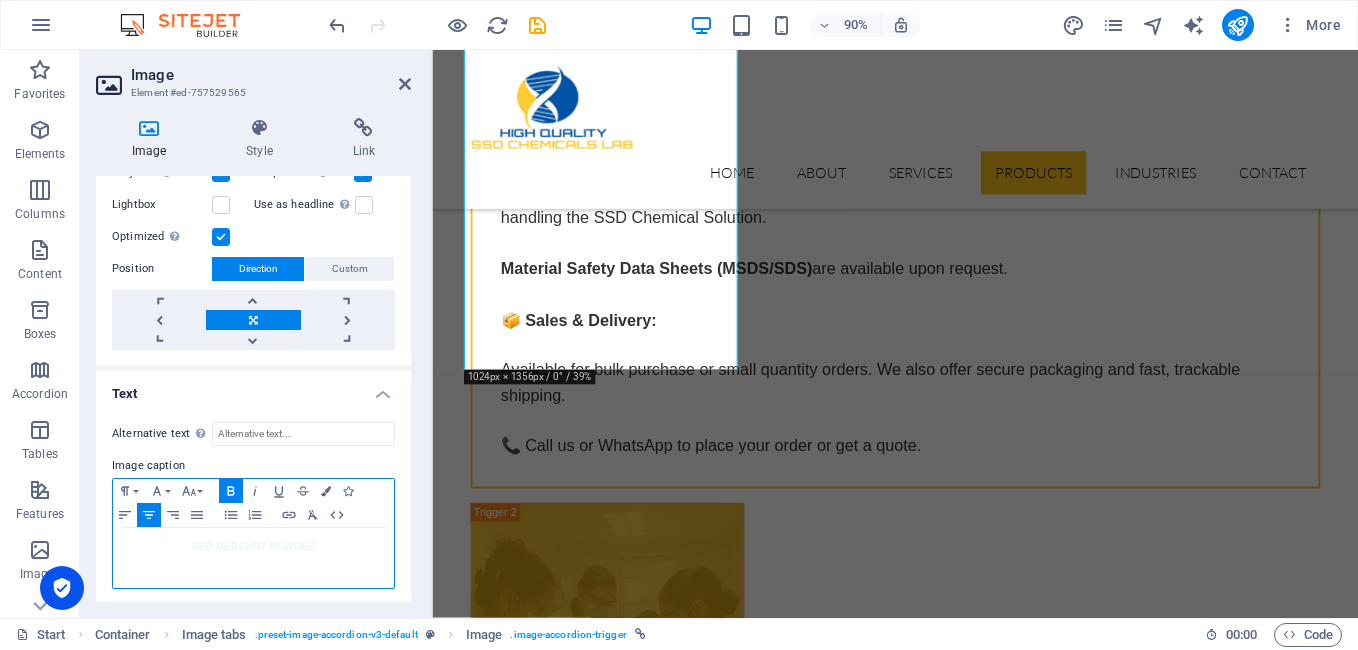 scroll, scrollTop: 0, scrollLeft: 5, axis: horizontal 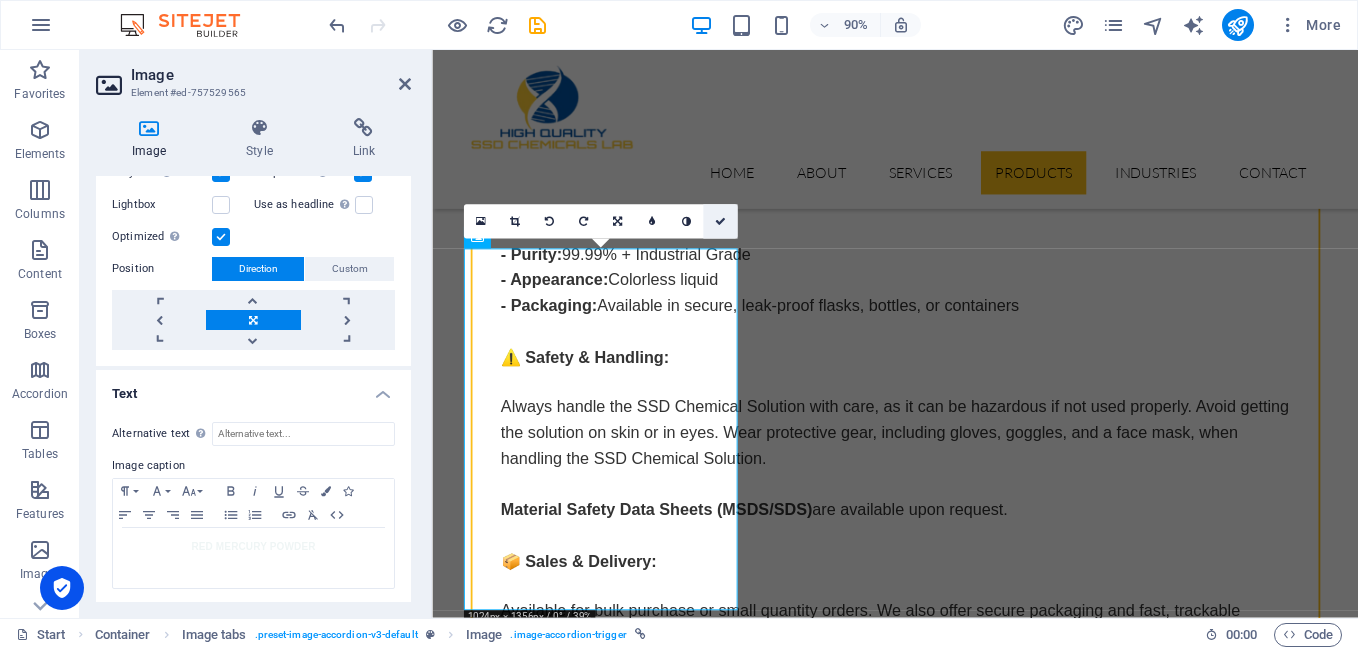 click at bounding box center (720, 221) 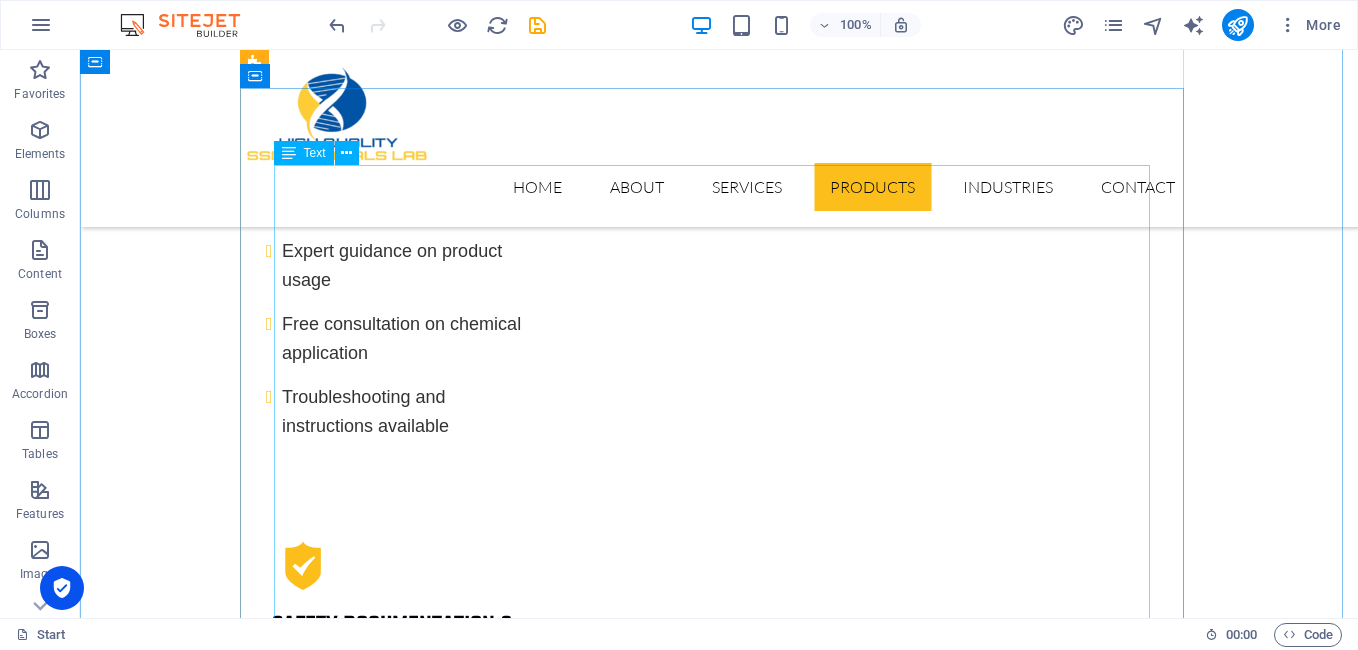 scroll, scrollTop: 4597, scrollLeft: 0, axis: vertical 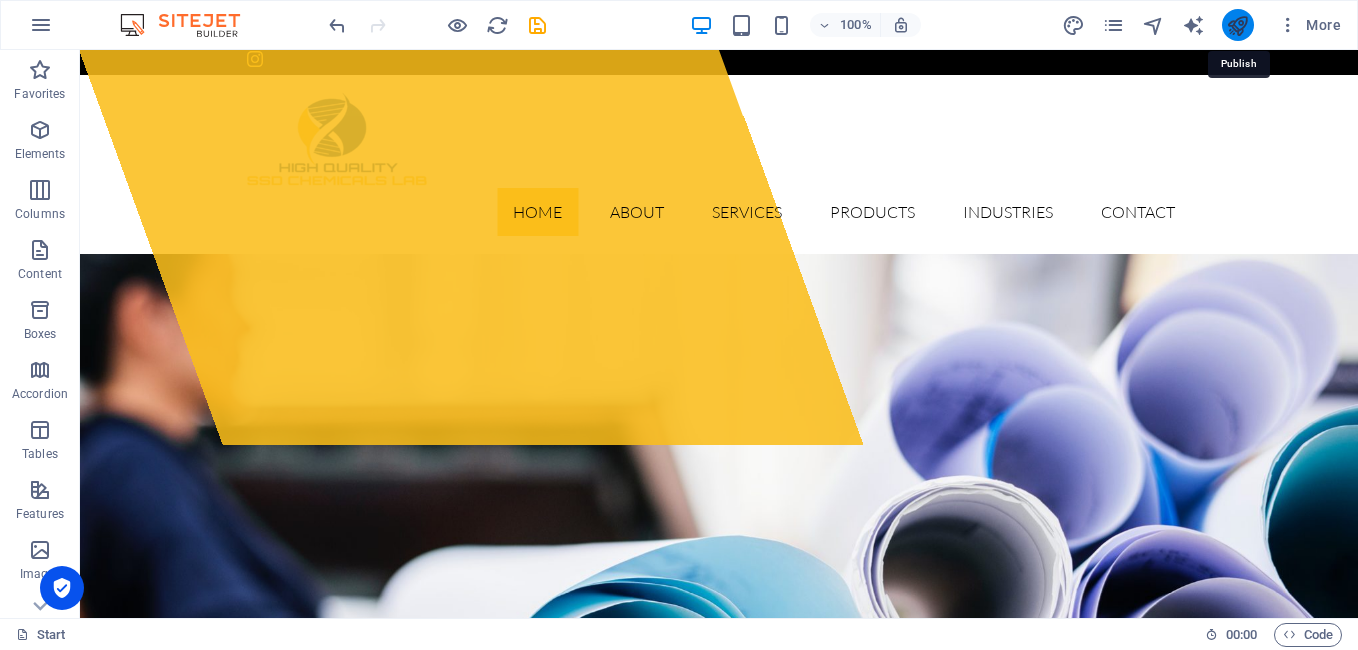 click at bounding box center (1237, 25) 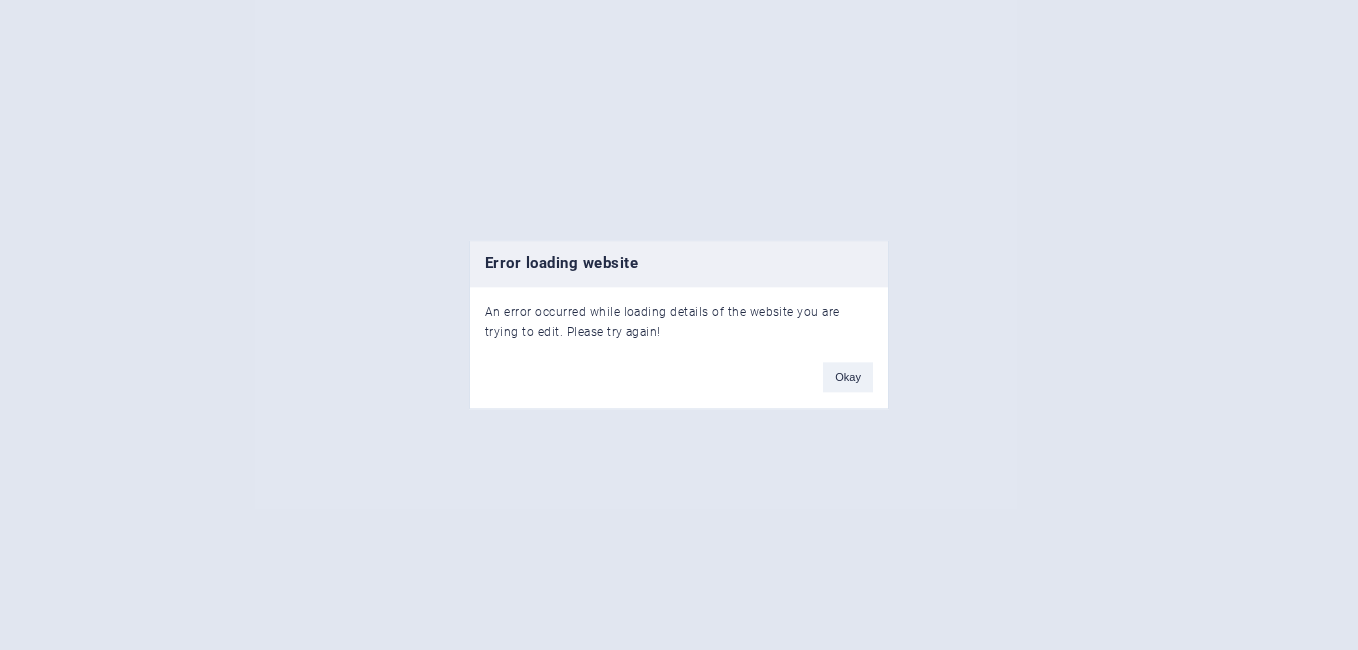 scroll, scrollTop: 0, scrollLeft: 0, axis: both 